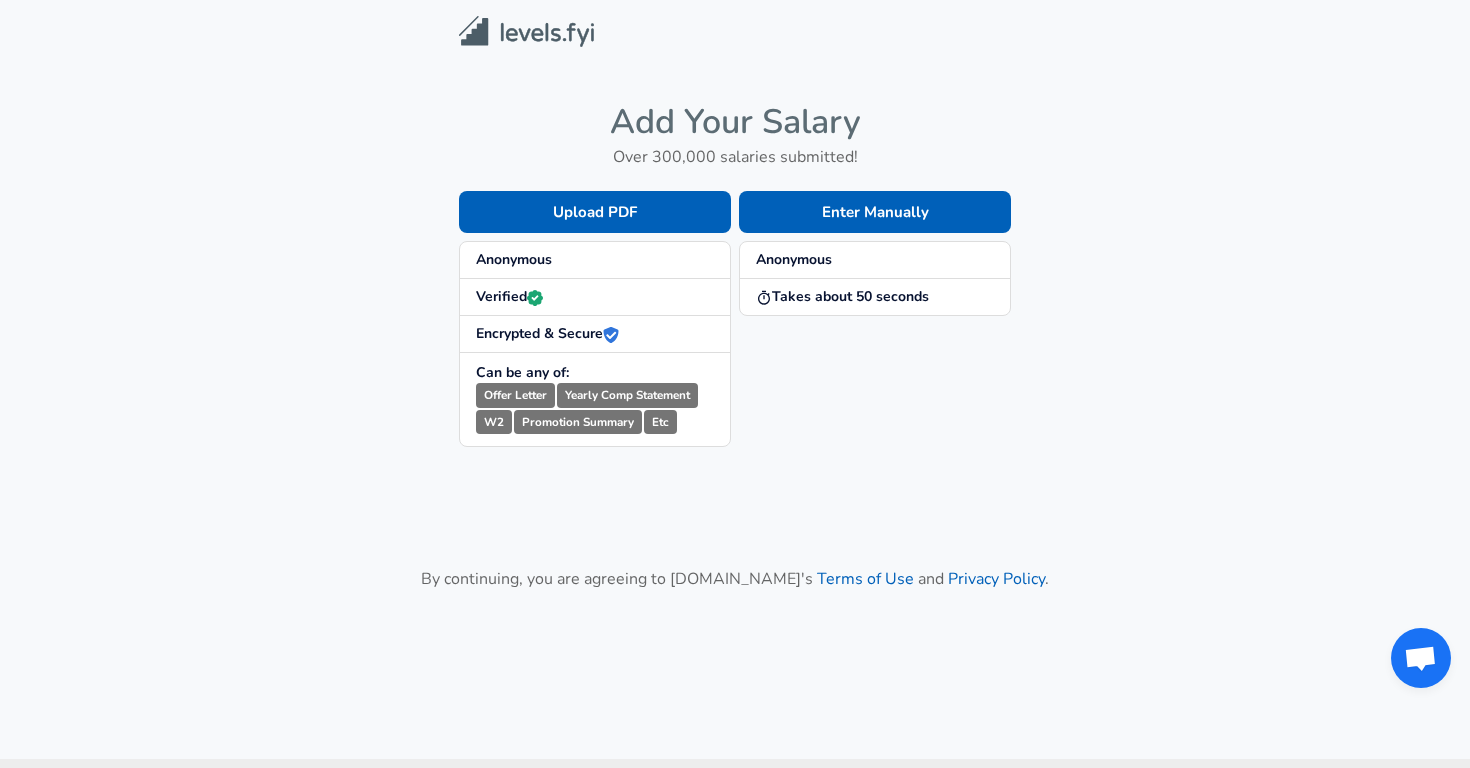 scroll, scrollTop: 0, scrollLeft: 0, axis: both 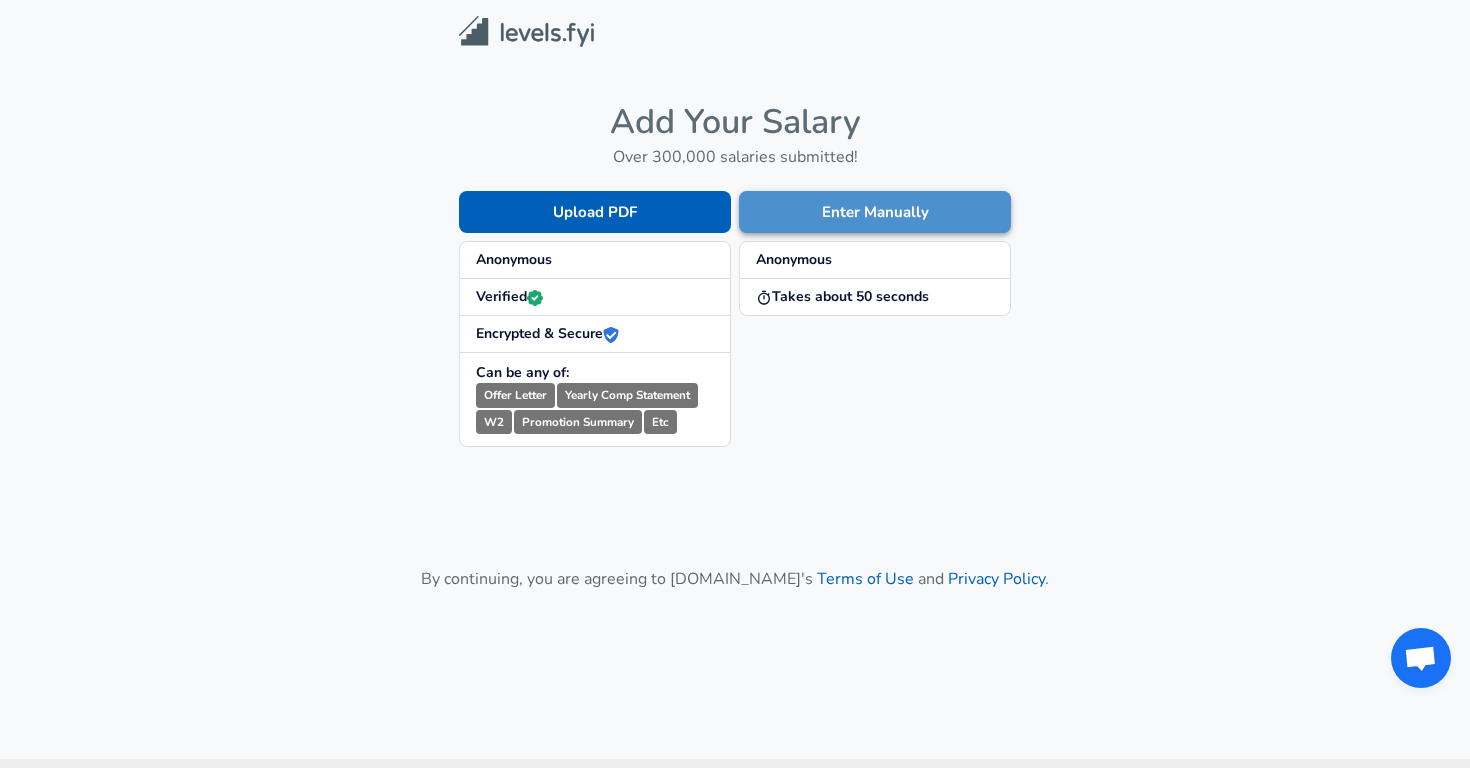 click on "Enter Manually" at bounding box center (875, 212) 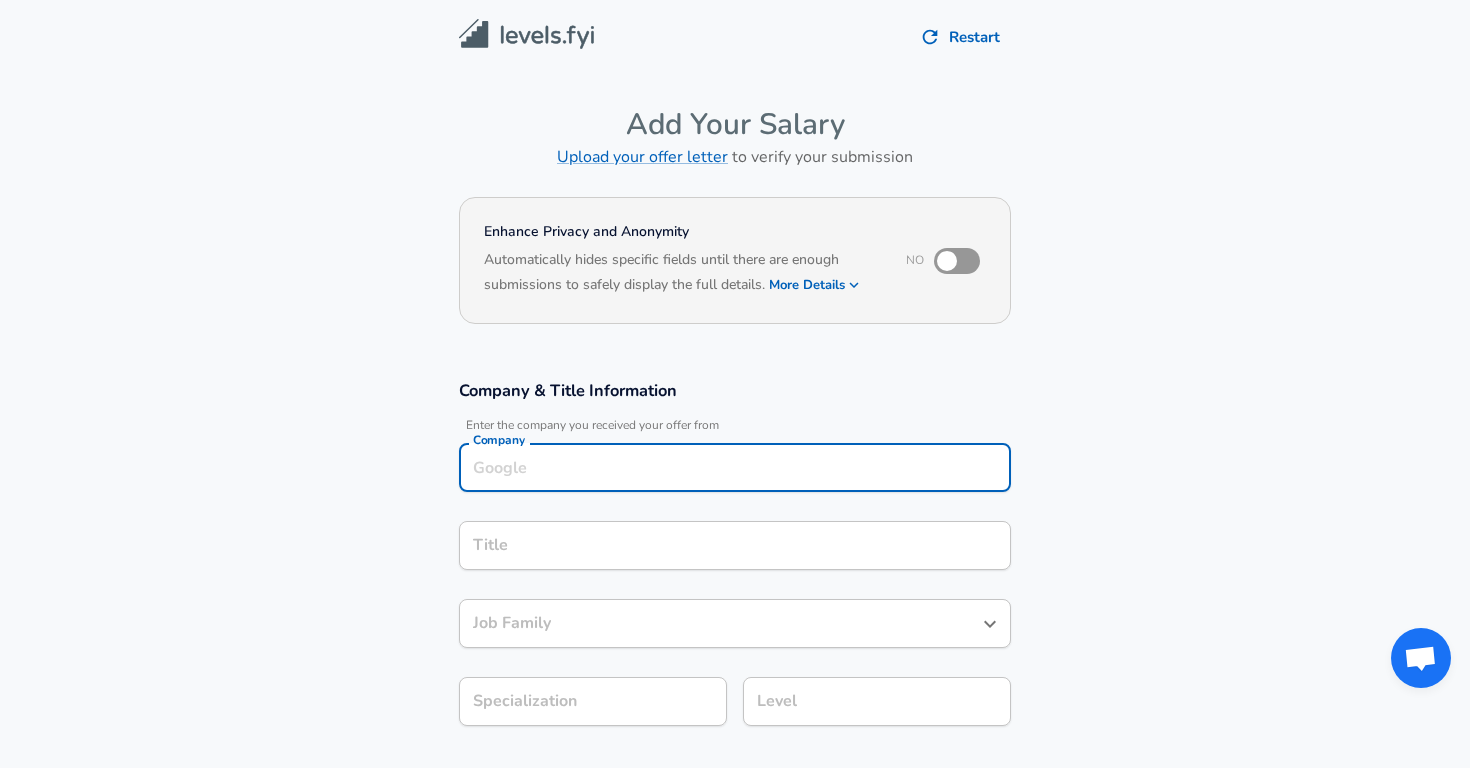 scroll, scrollTop: 20, scrollLeft: 0, axis: vertical 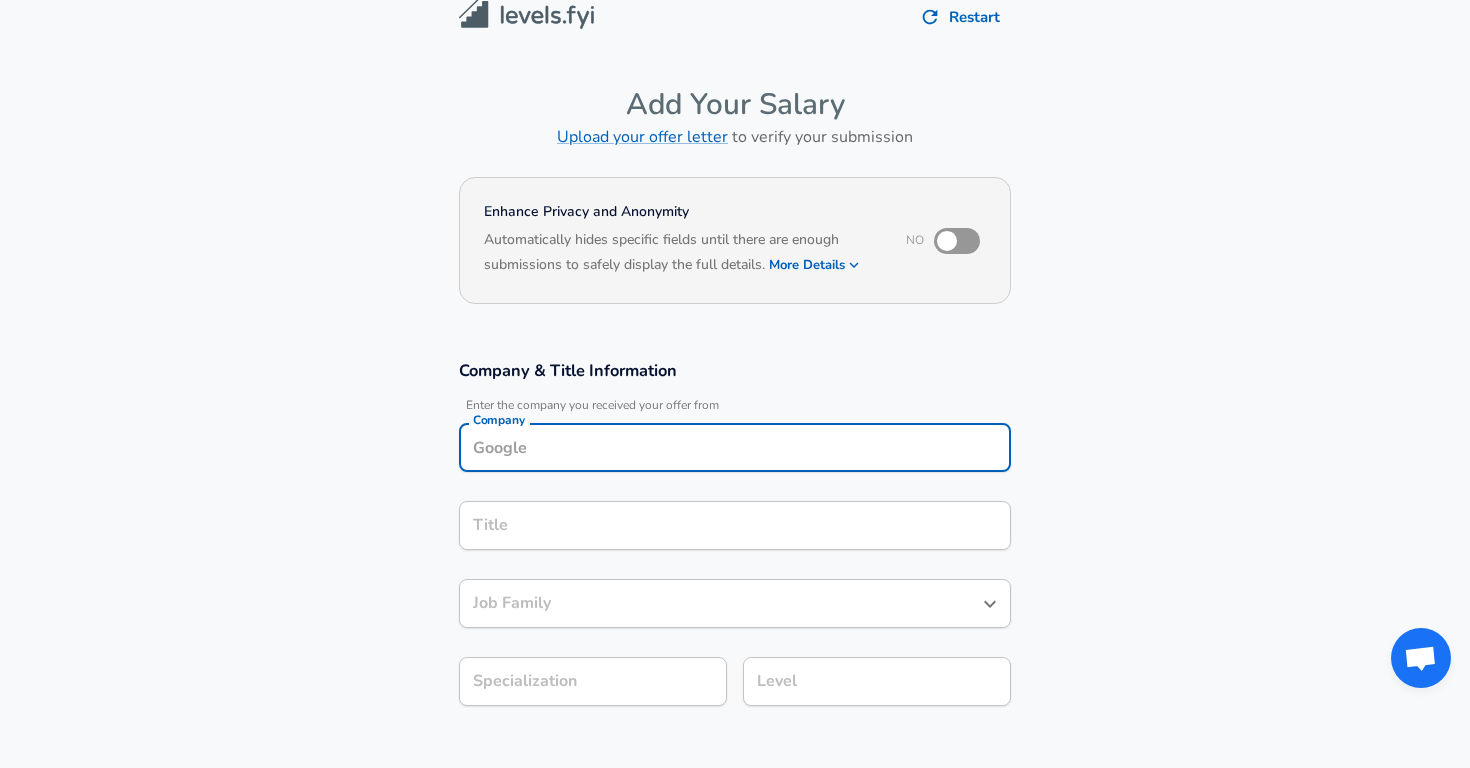 click on "Company" at bounding box center (735, 447) 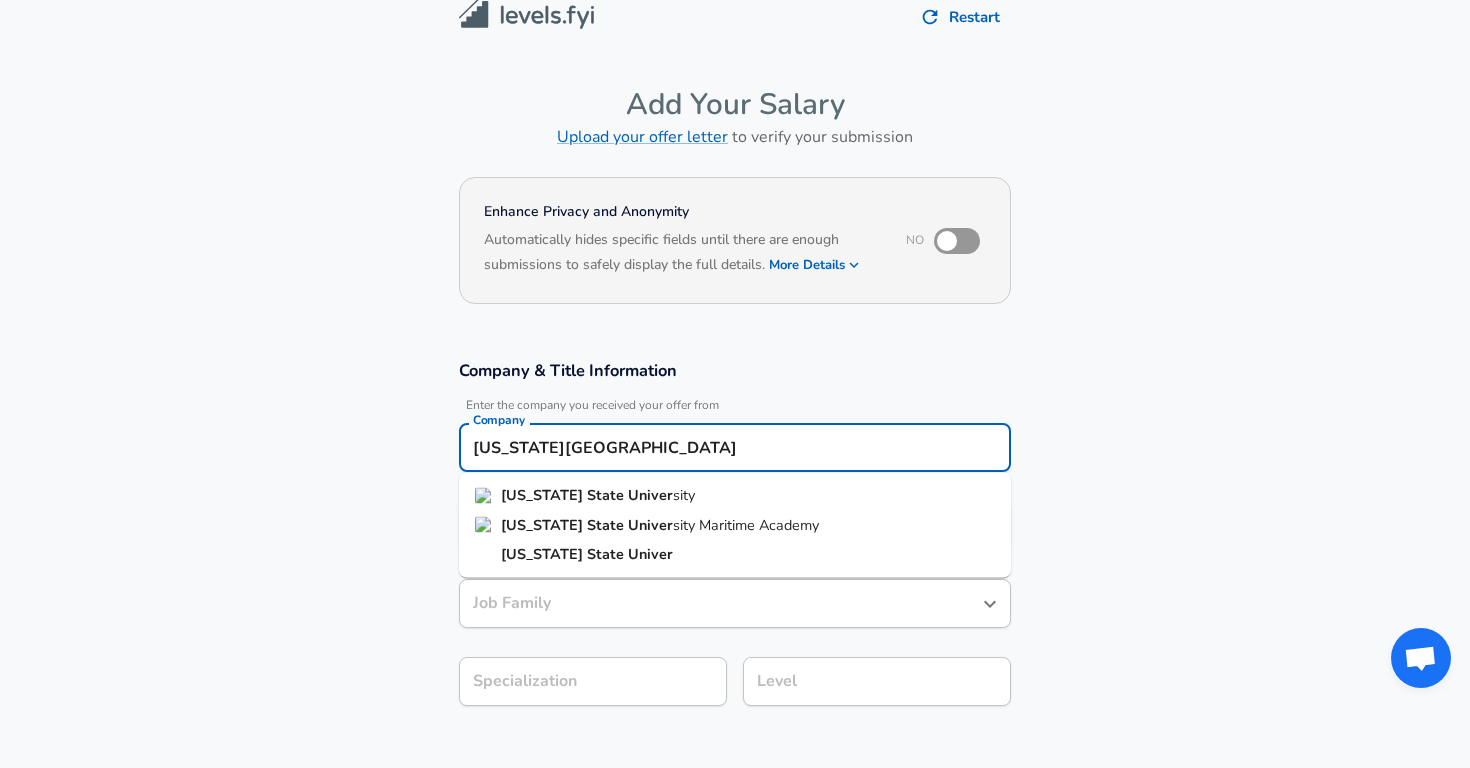 click on "[US_STATE]" at bounding box center [544, 495] 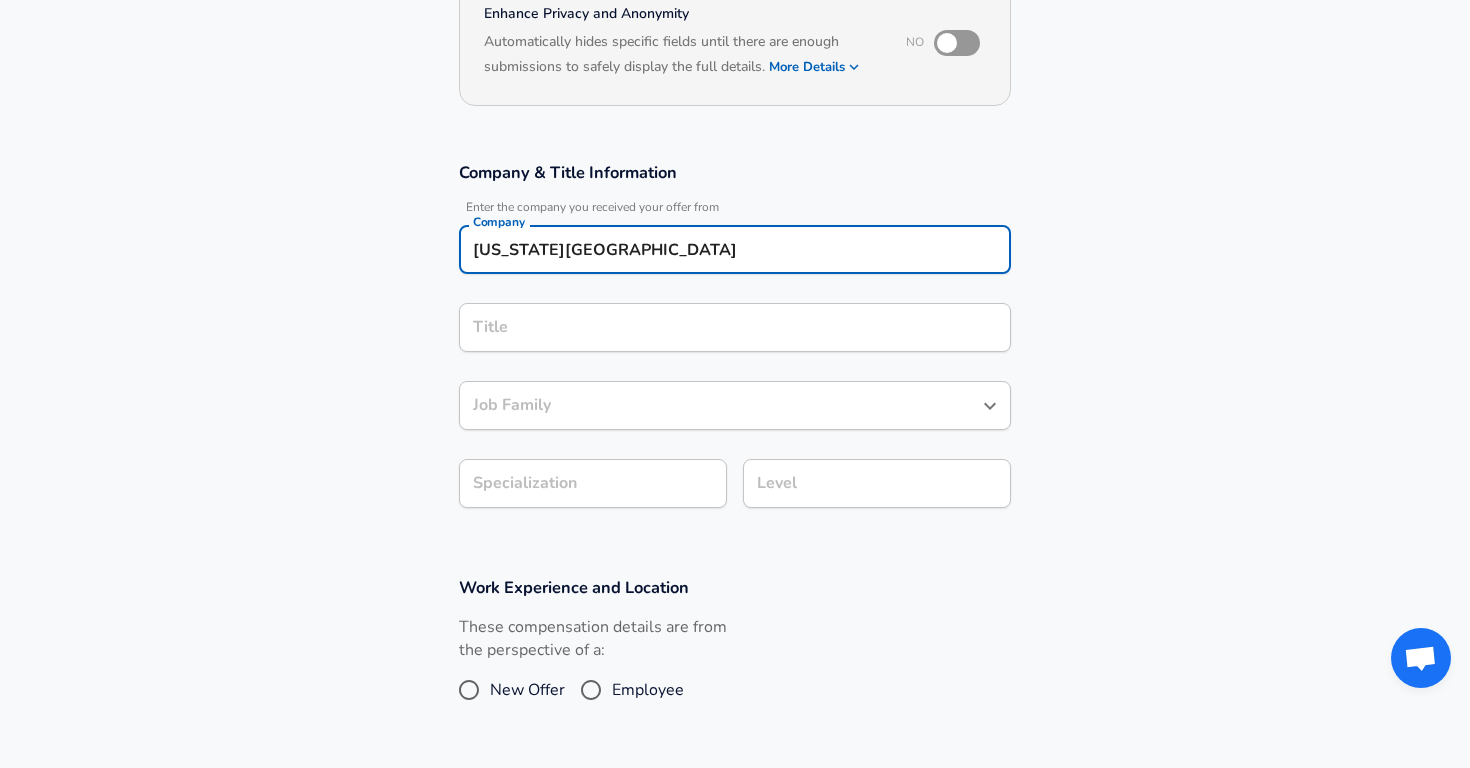 scroll, scrollTop: 223, scrollLeft: 0, axis: vertical 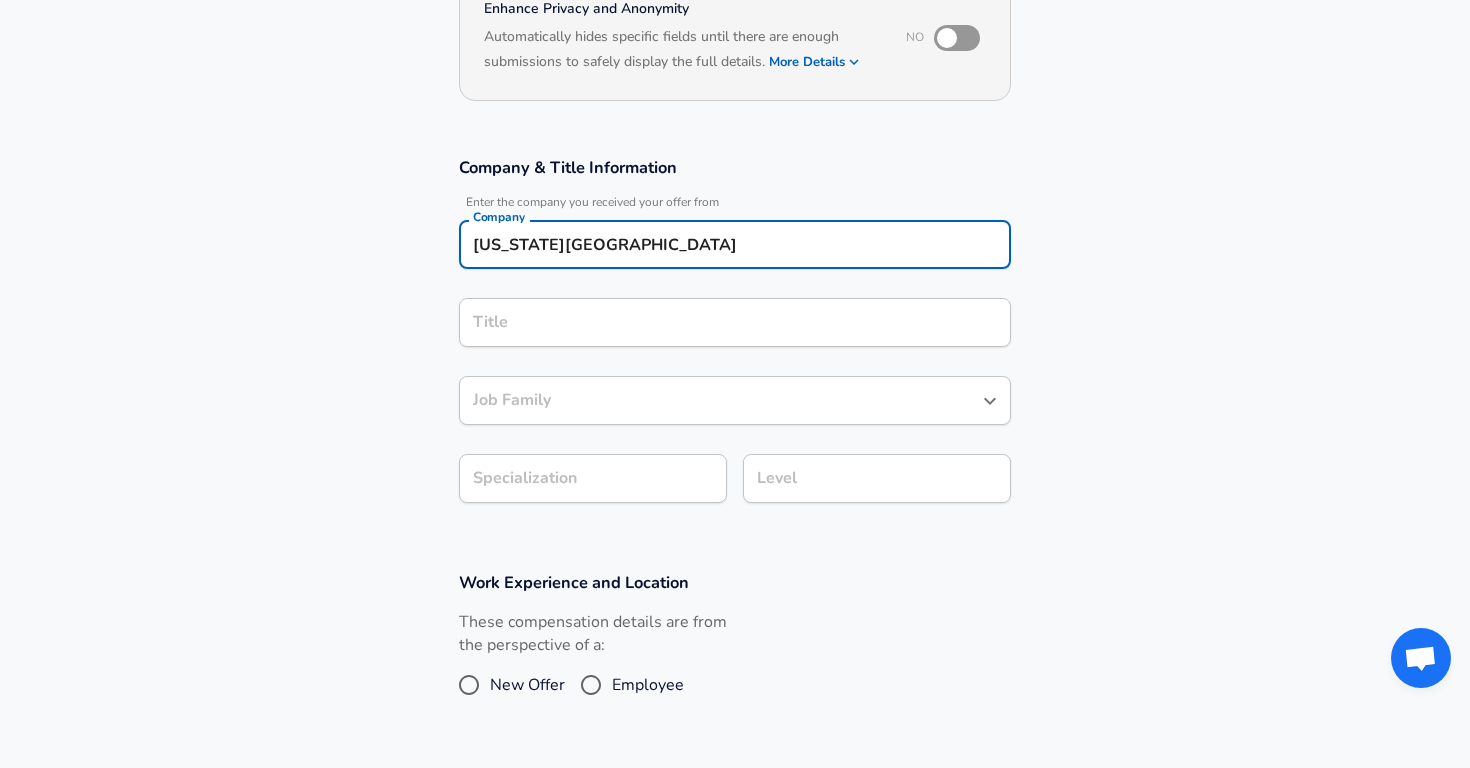 click on "Company & Title Information   Enter the company you received your offer from Company [US_STATE] State University Company Title Title Job Family Job Family Specialization Specialization Level Level" at bounding box center (735, 336) 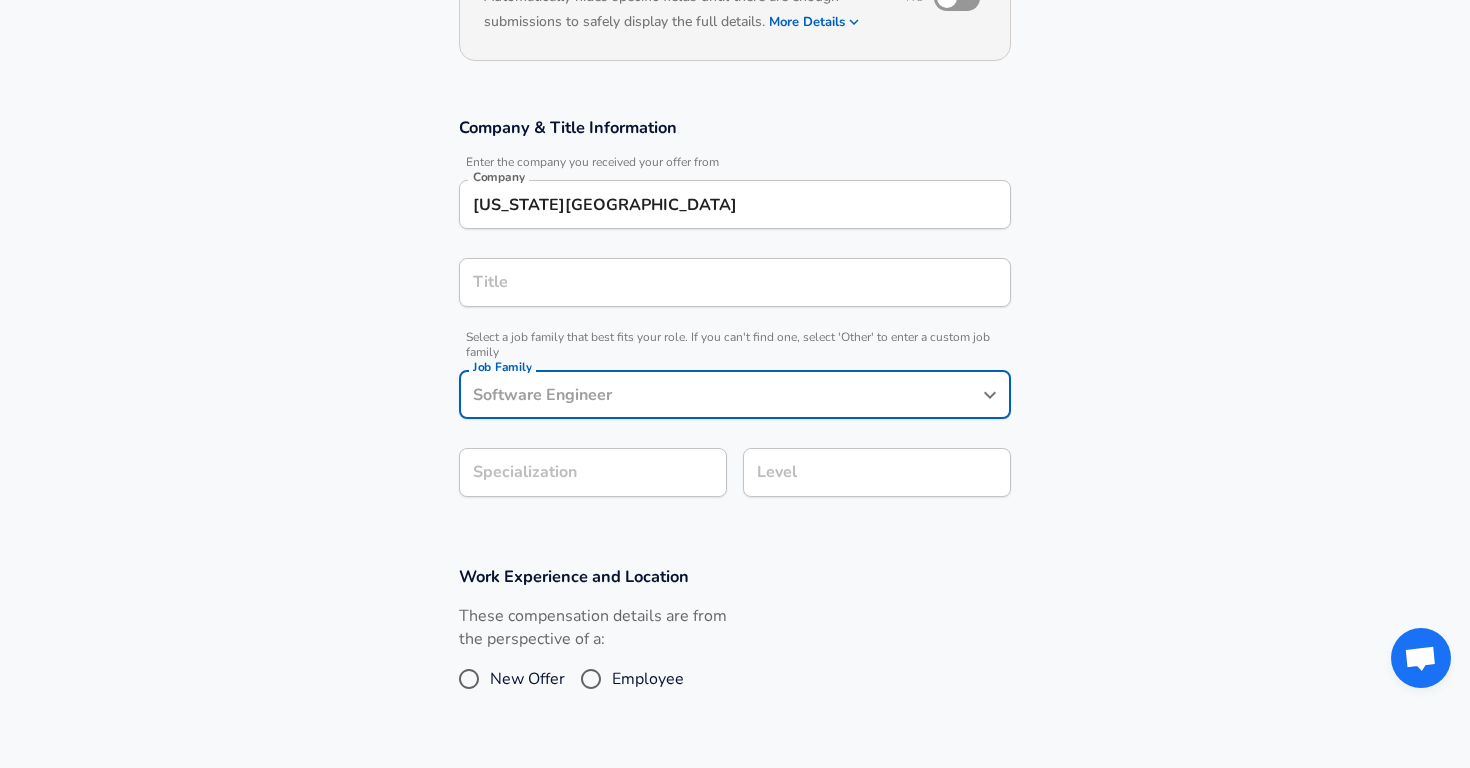 scroll, scrollTop: 303, scrollLeft: 0, axis: vertical 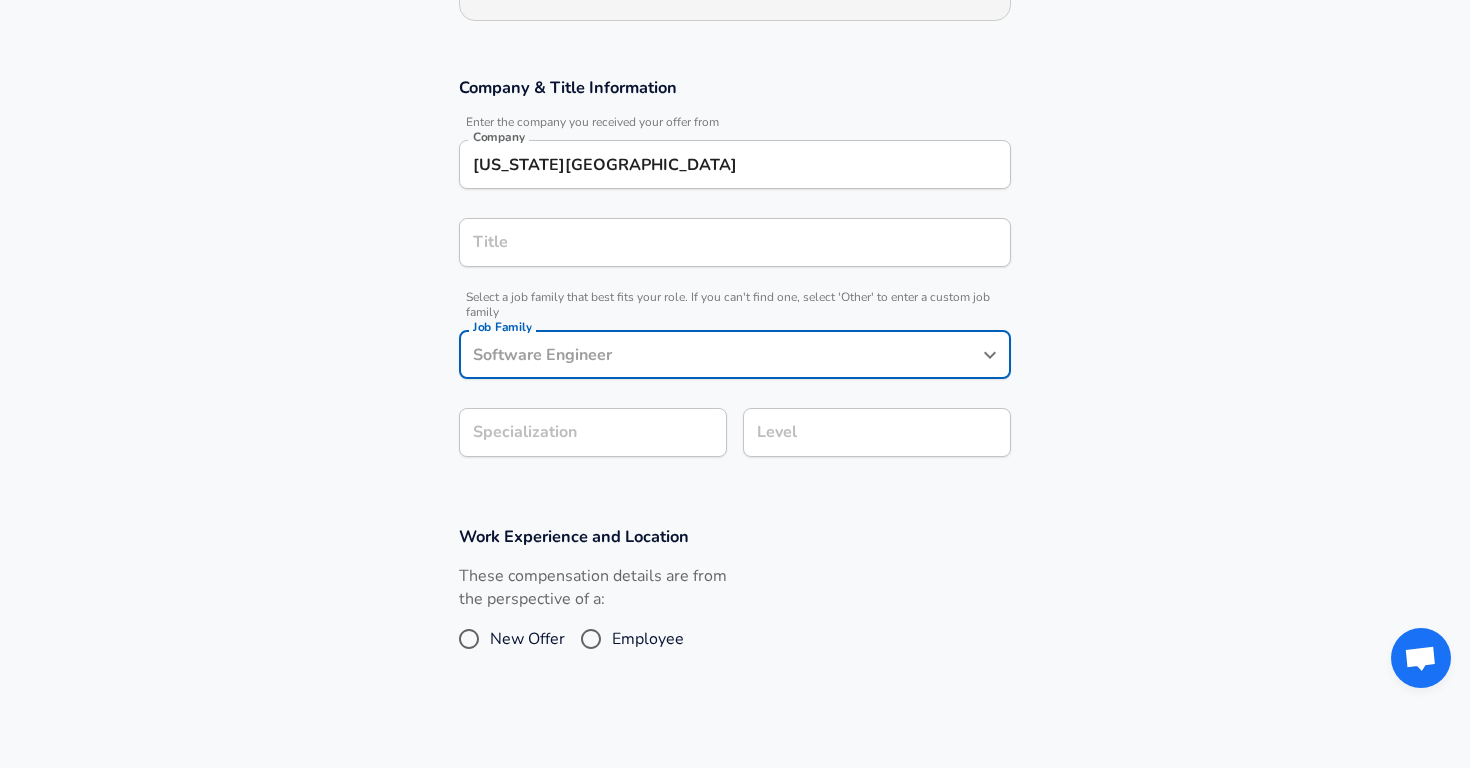 click on "Title" at bounding box center [735, 242] 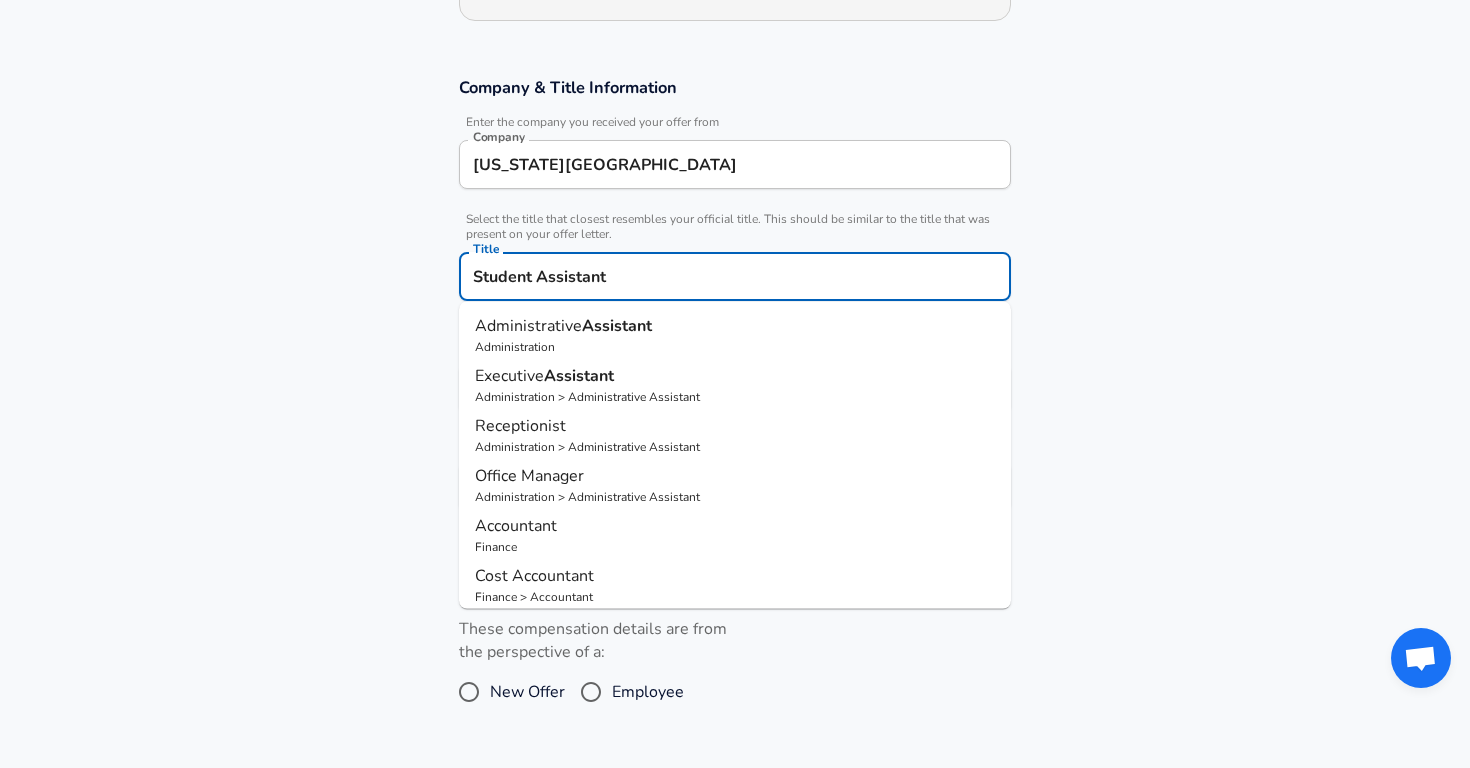 type on "Student Assistant" 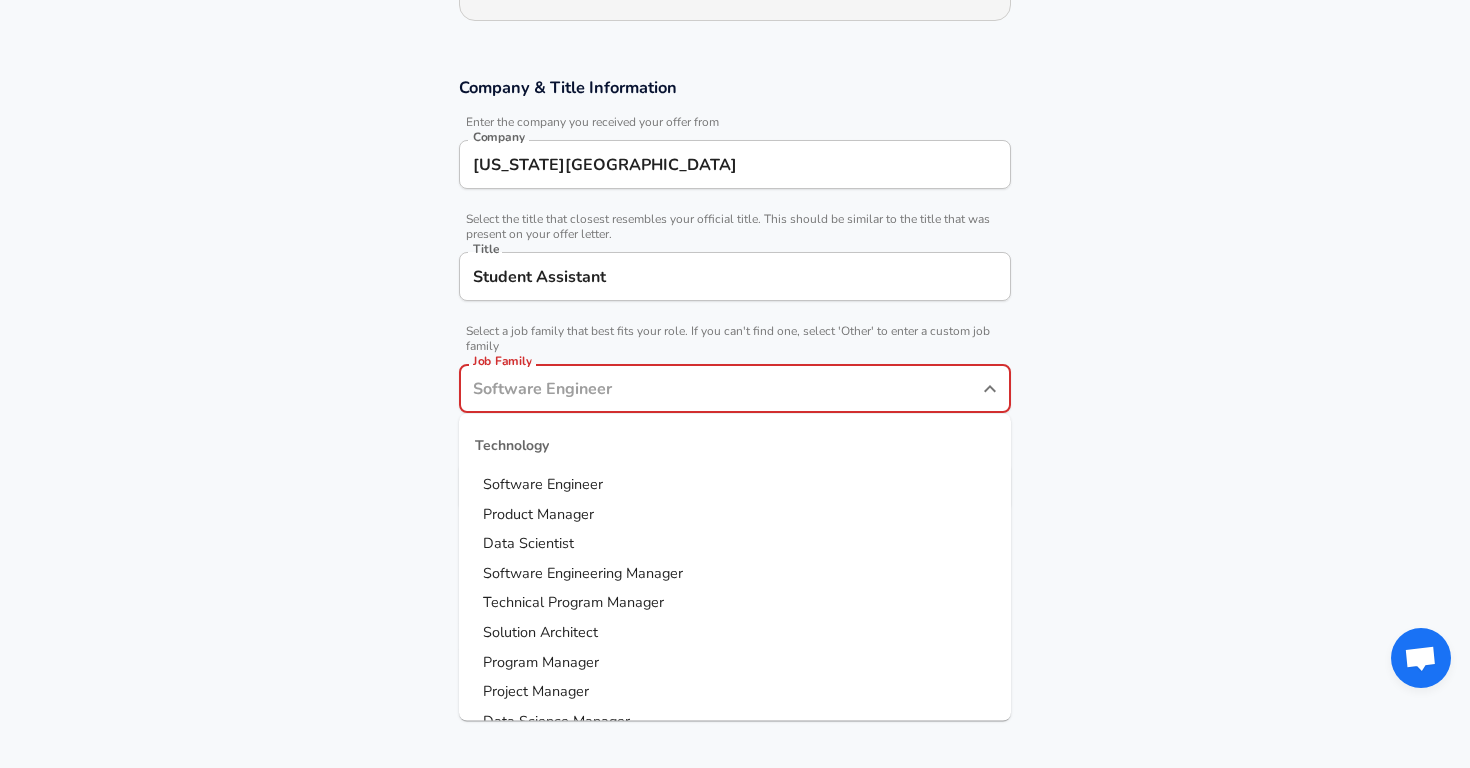 click on "Job Family" at bounding box center [720, 388] 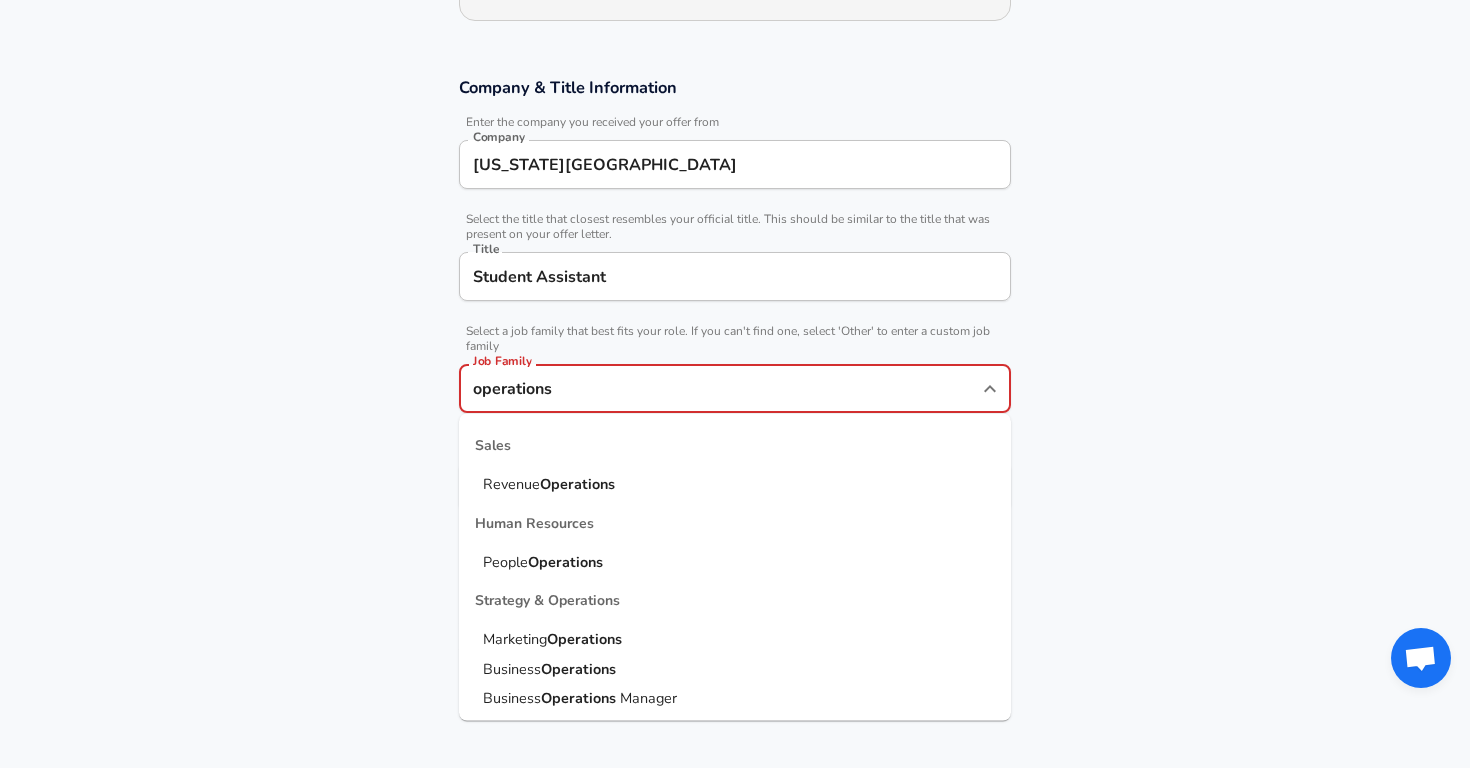 scroll, scrollTop: 30, scrollLeft: 0, axis: vertical 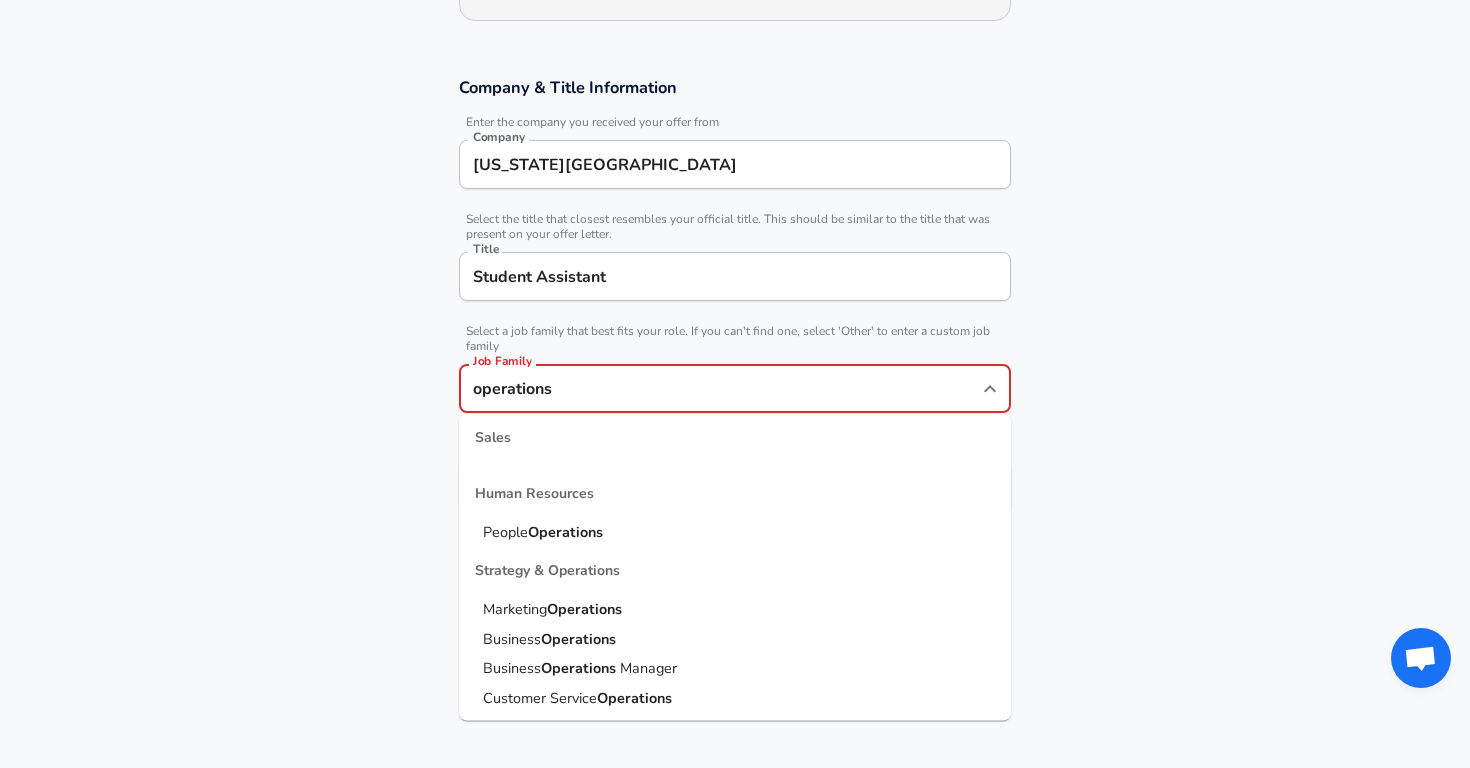 click on "Operations" at bounding box center [578, 638] 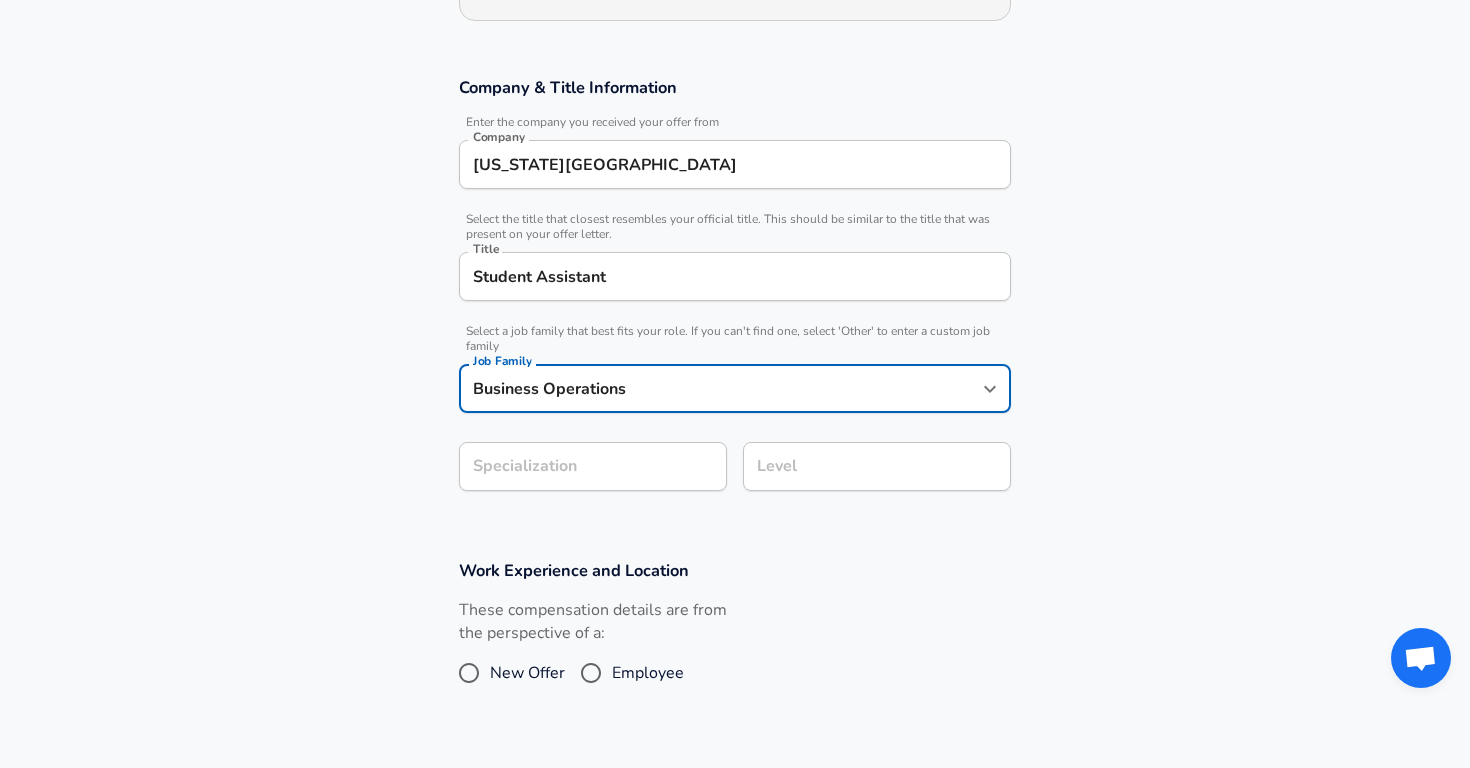 type on "Business Operations" 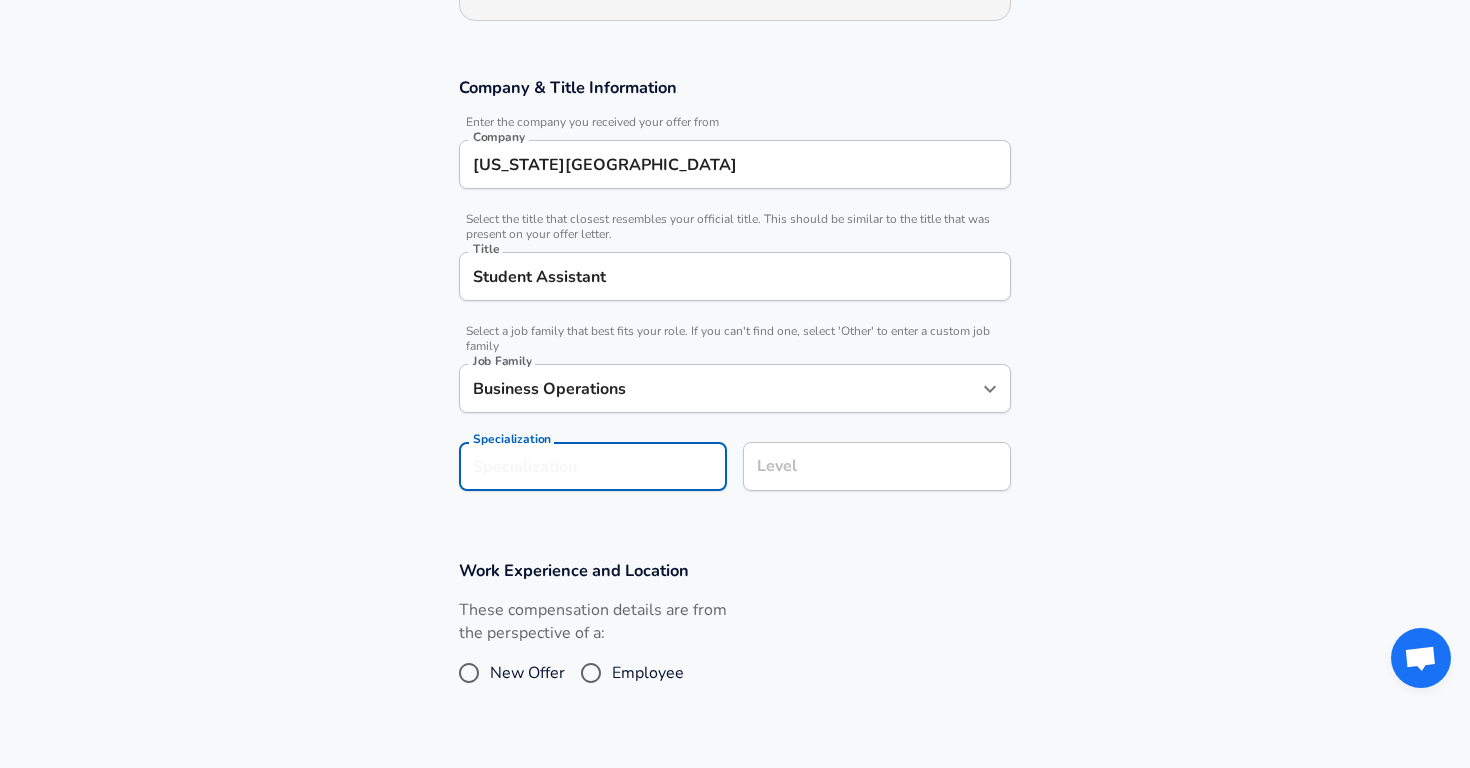 scroll, scrollTop: 363, scrollLeft: 0, axis: vertical 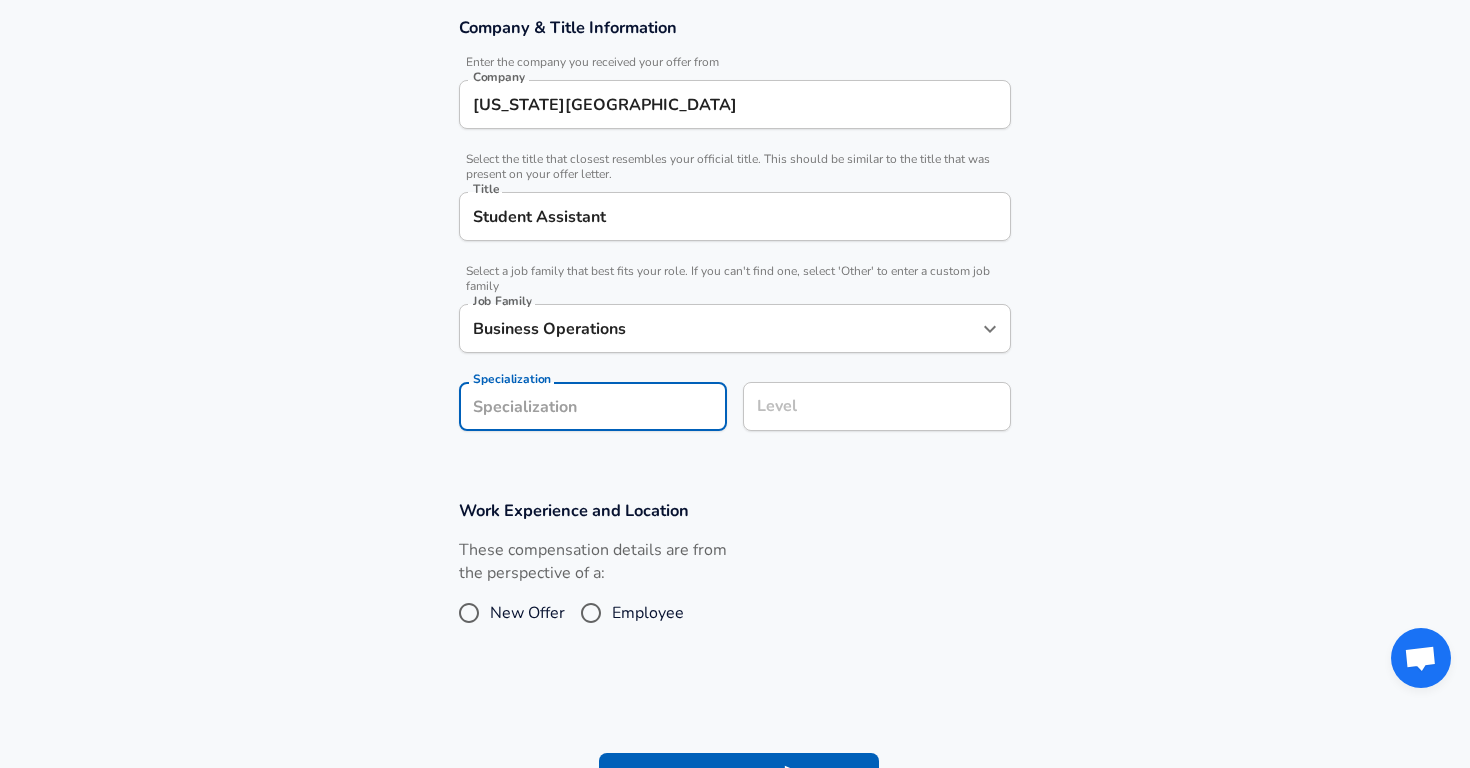 click on "Company & Title Information   Enter the company you received your offer from Company [US_STATE] State University Company   Select the title that closest resembles your official title. This should be similar to the title that was present on your offer letter. Title Student Assistant Title   Select a job family that best fits your role. If you can't find one, select 'Other' to enter a custom job family Job Family Business Operations Job Family Specialization Specialization Level Level" at bounding box center [735, 234] 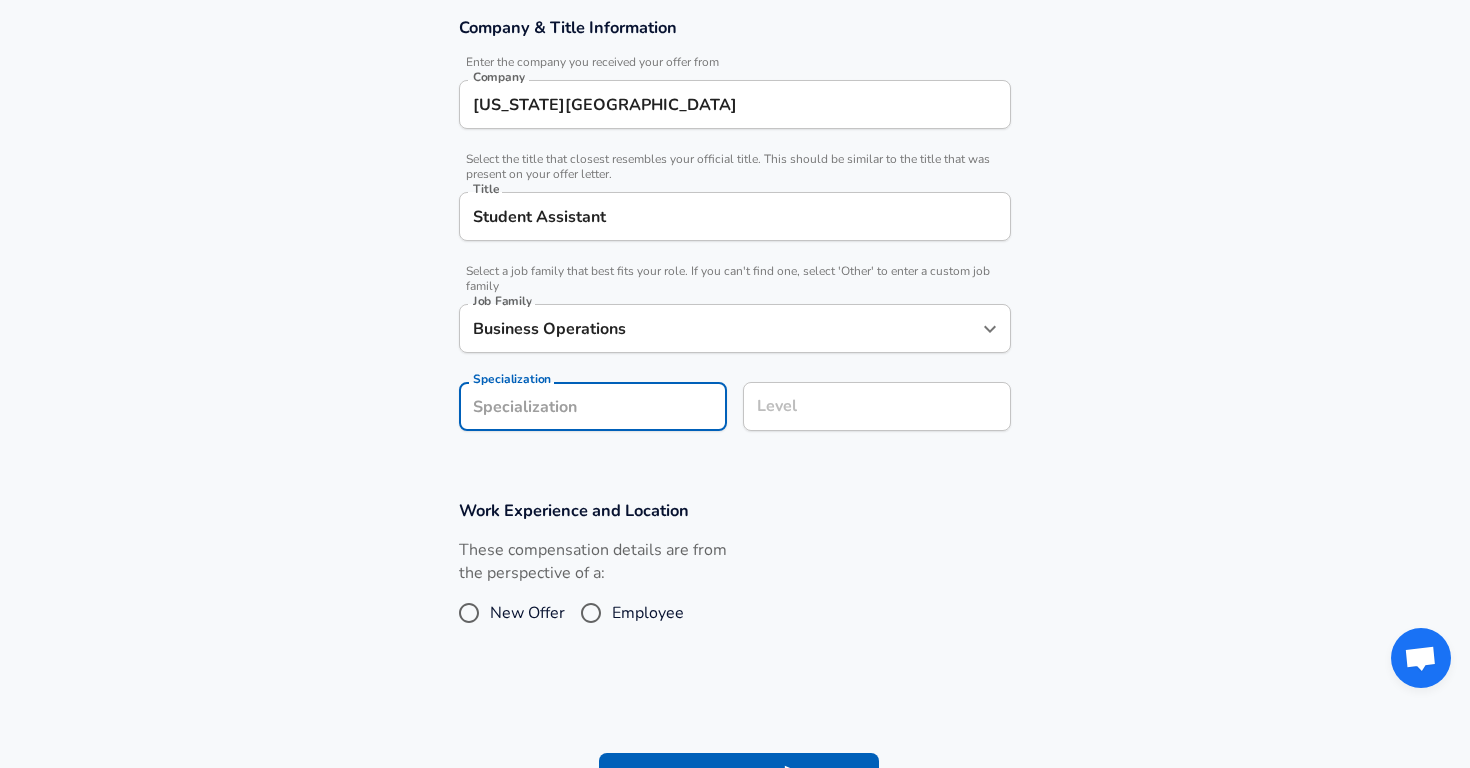 scroll, scrollTop: 403, scrollLeft: 0, axis: vertical 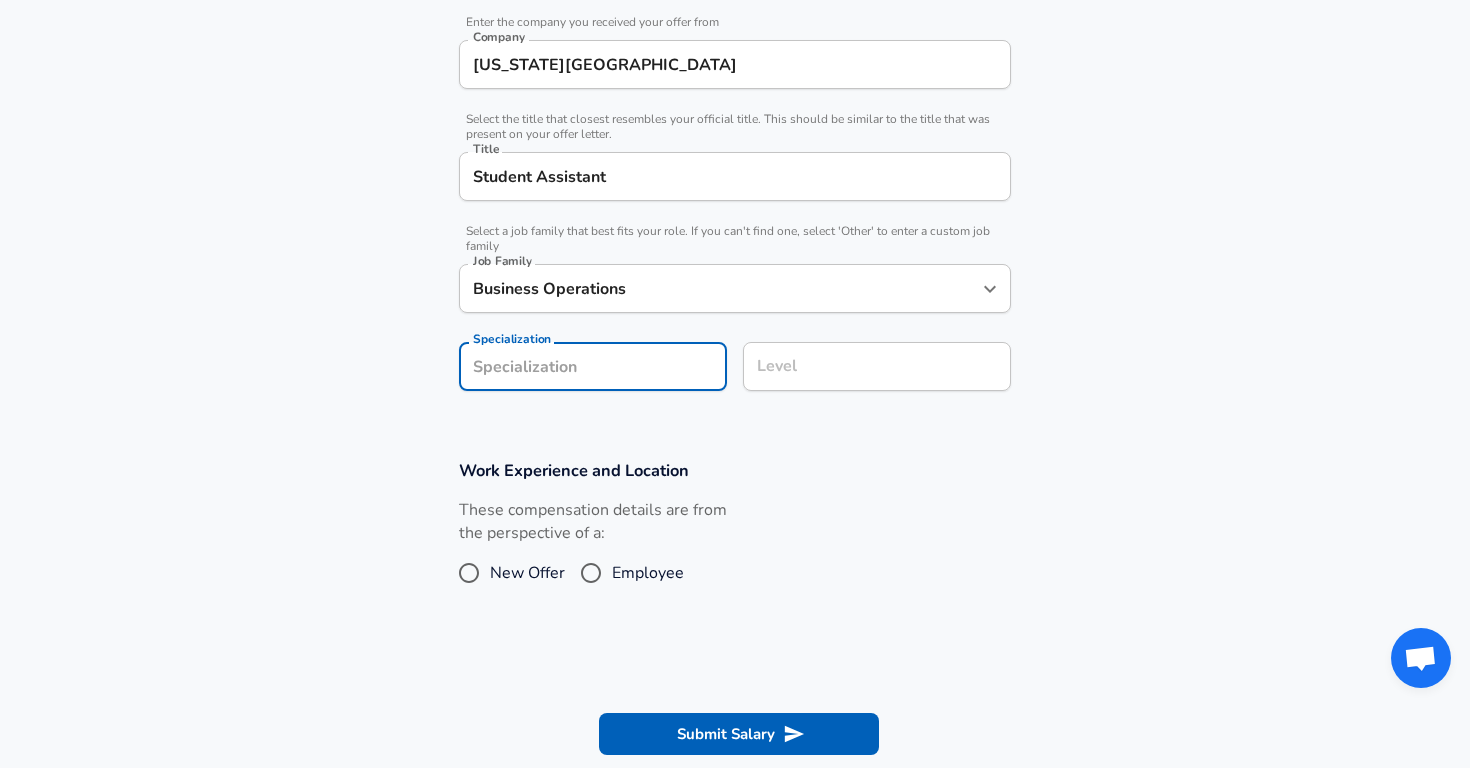 click on "Level" at bounding box center (877, 366) 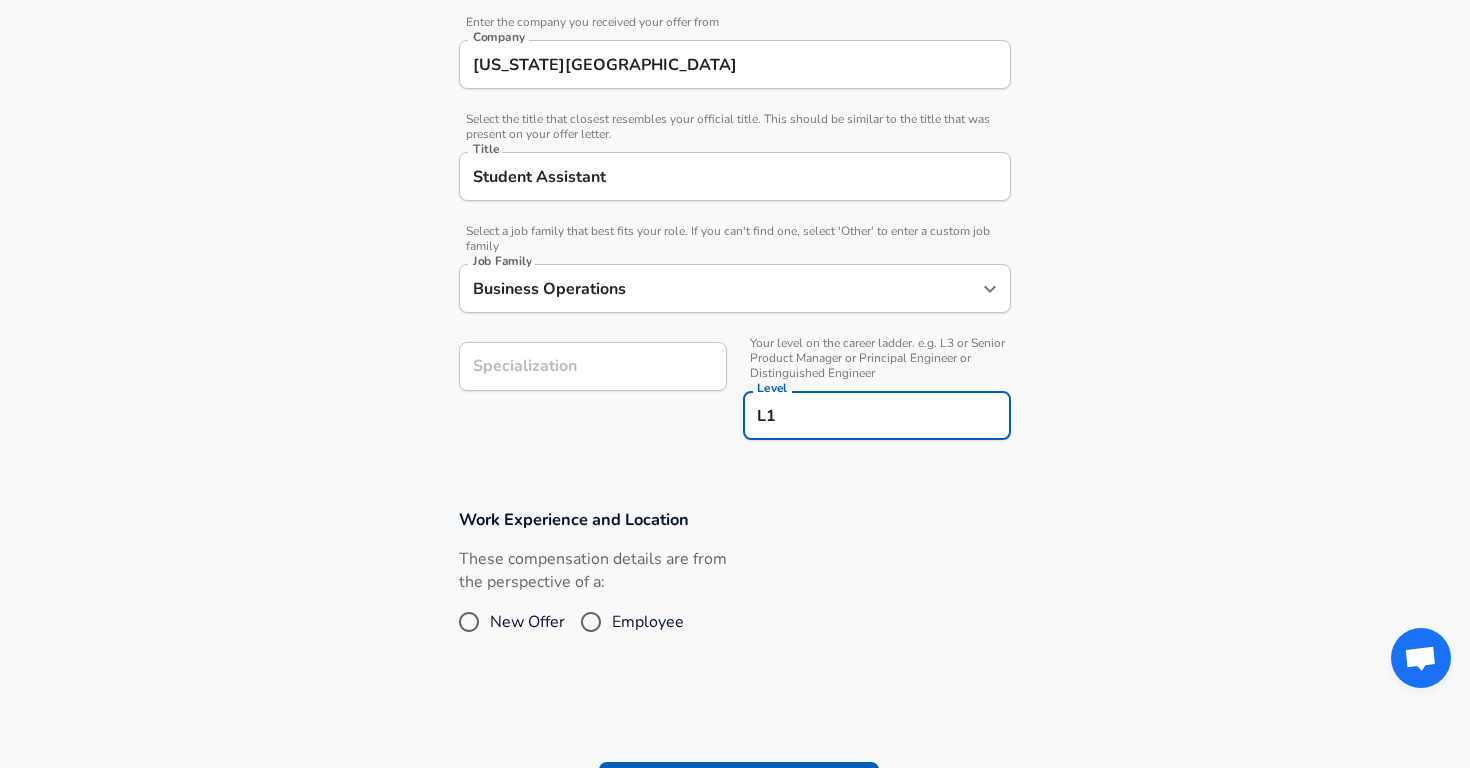 type on "L1" 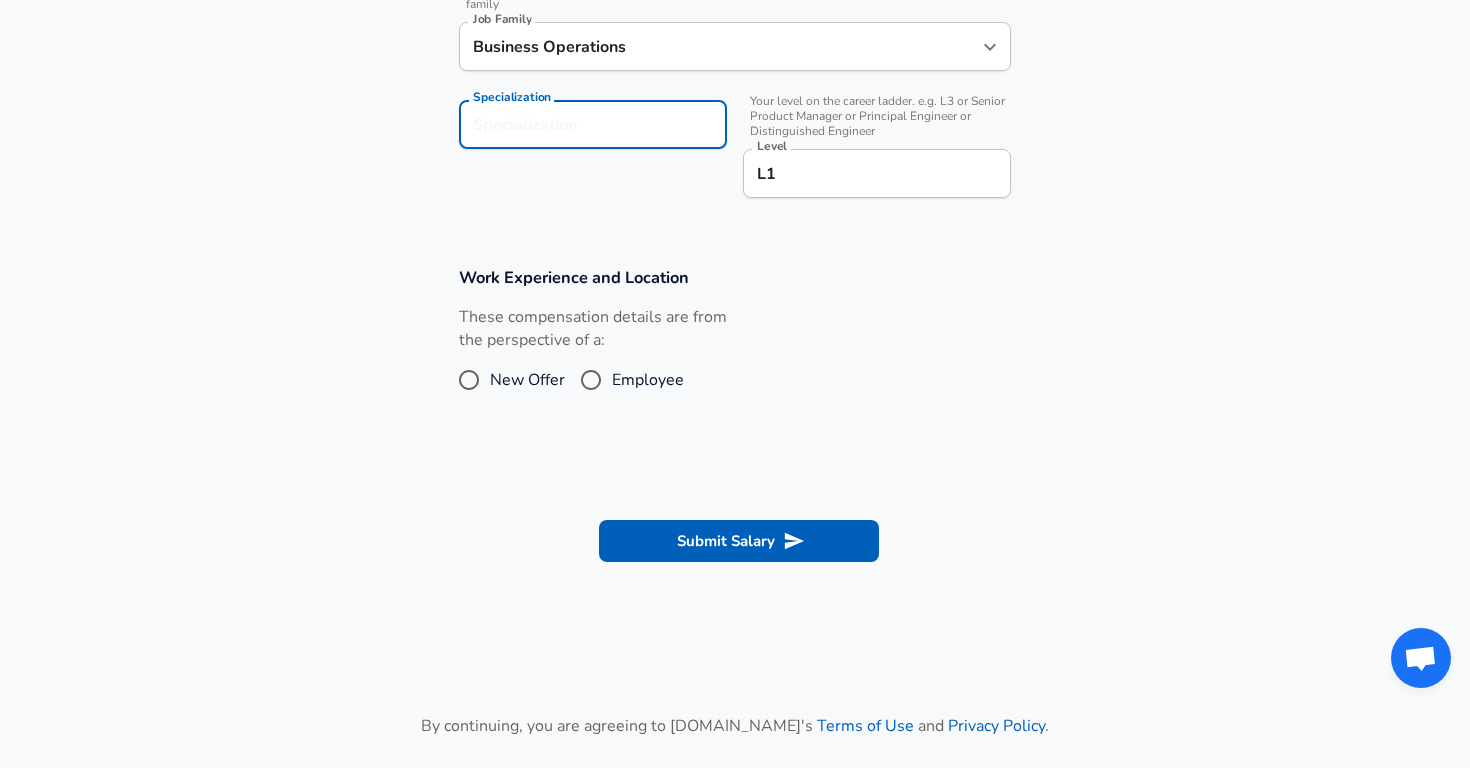 scroll, scrollTop: 647, scrollLeft: 0, axis: vertical 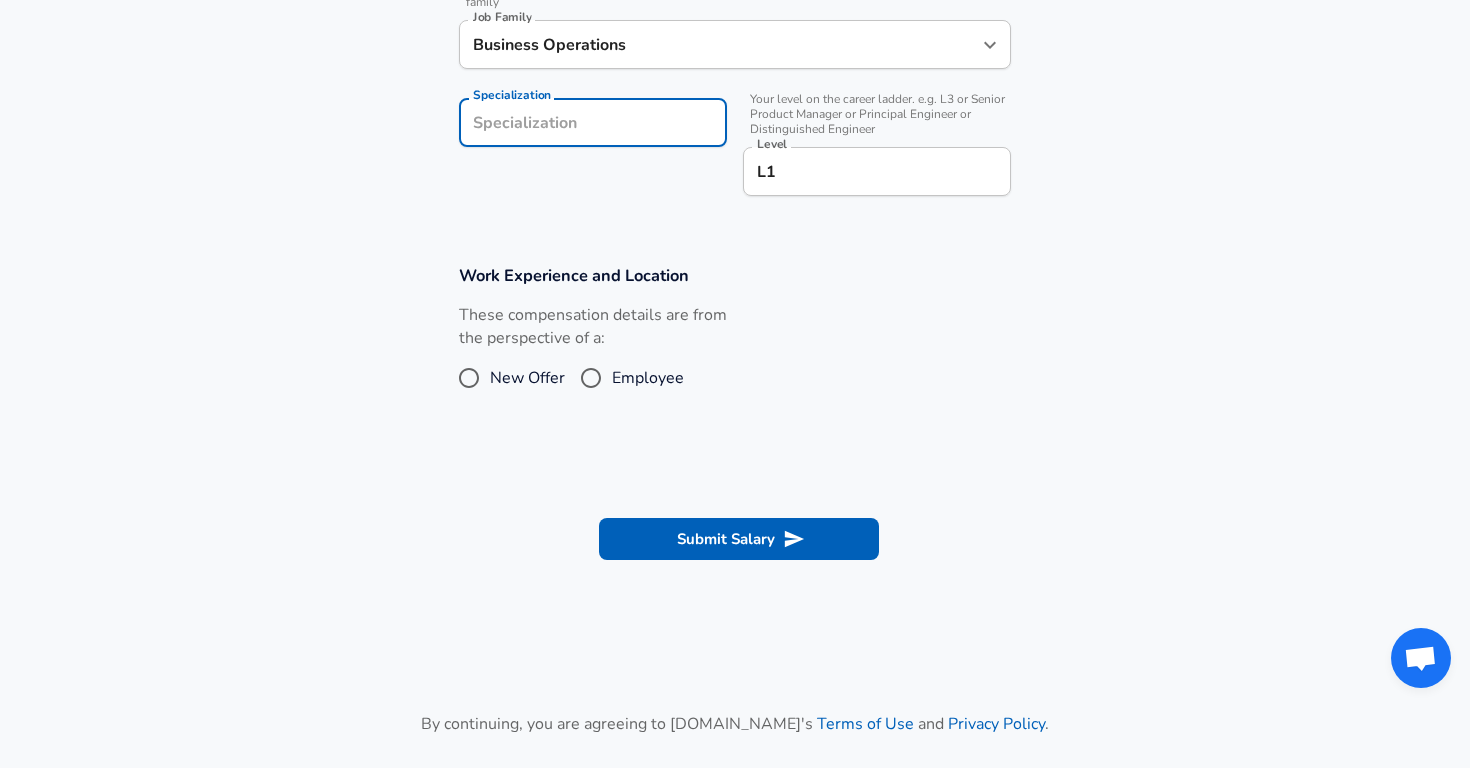 click on "Employee" at bounding box center (591, 378) 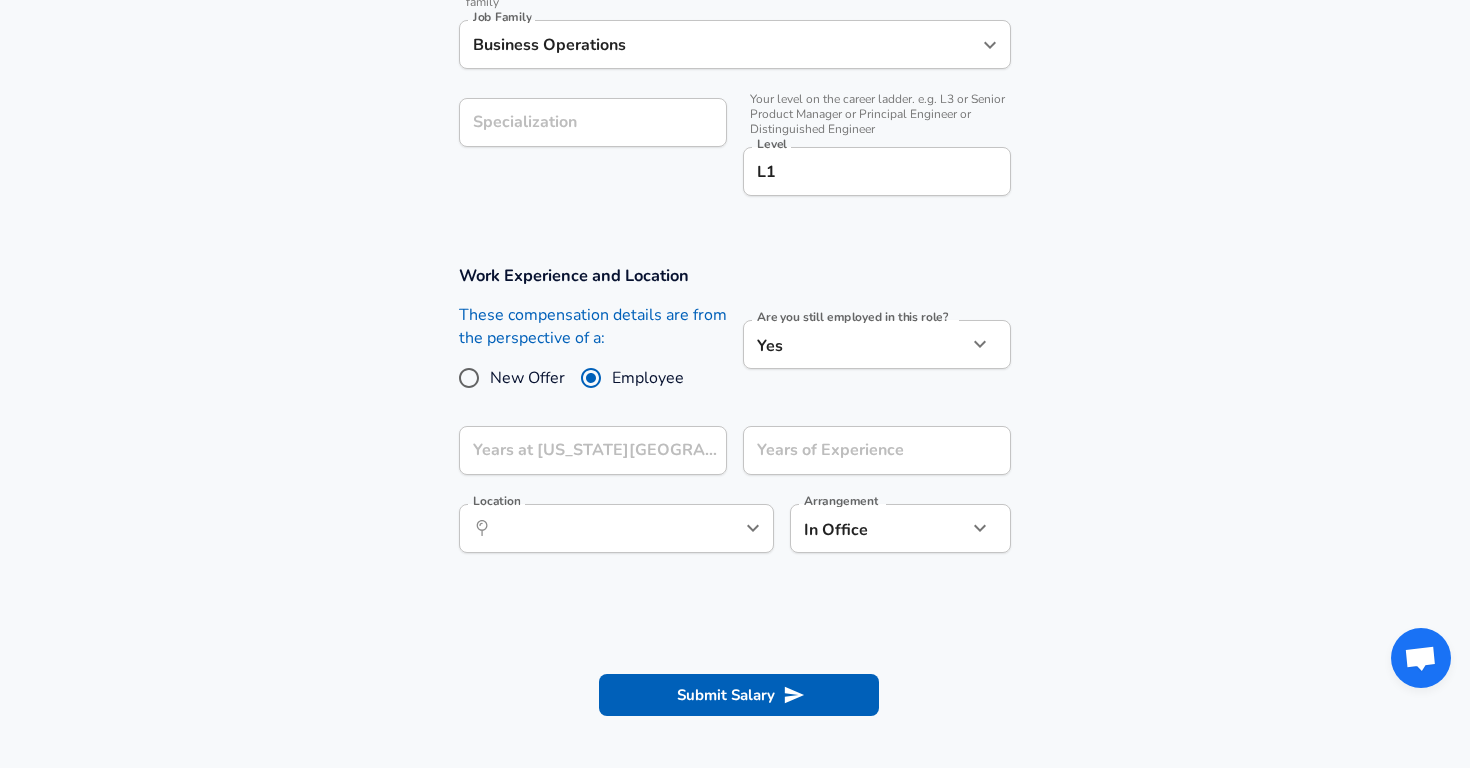 click on "New Offer" at bounding box center (469, 378) 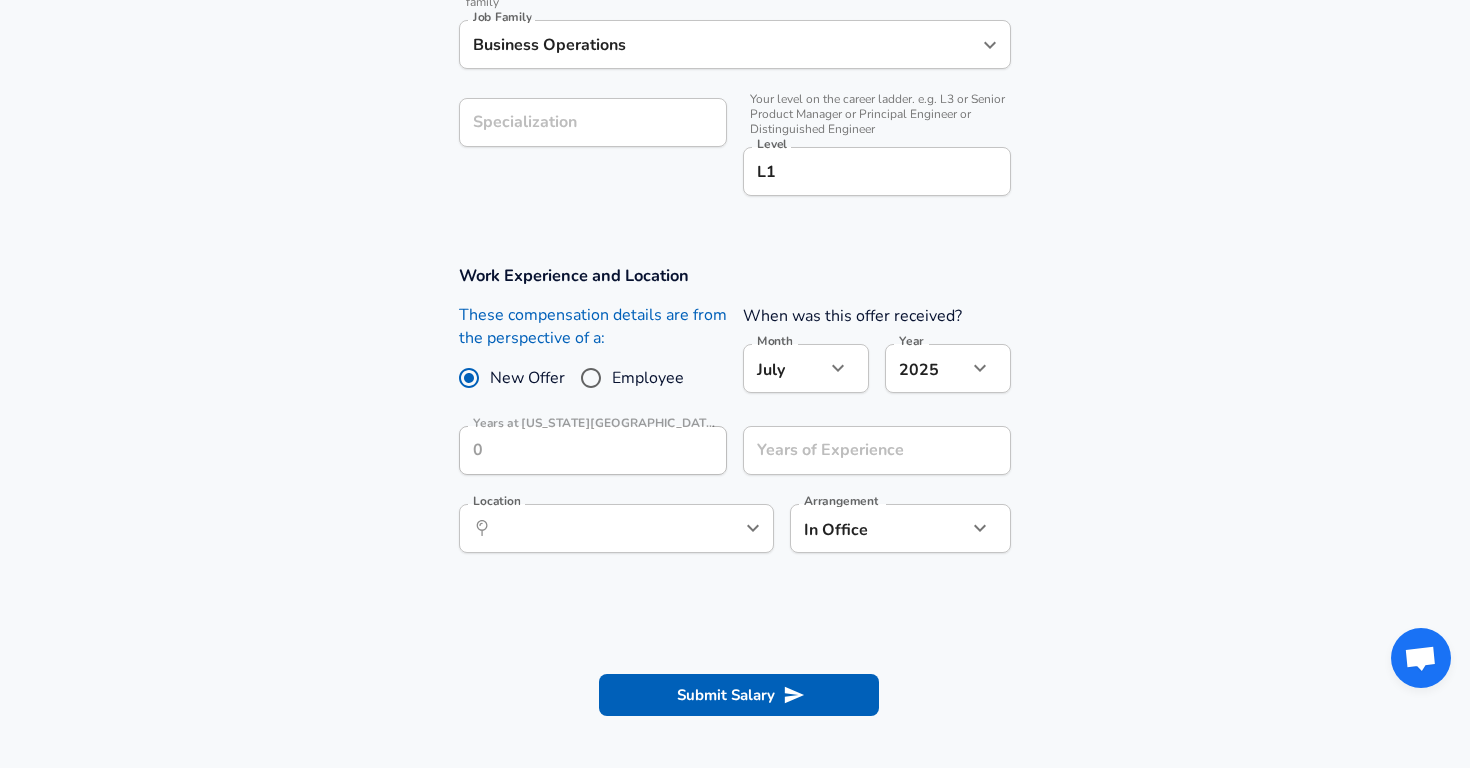 click on "Employee" at bounding box center (648, 378) 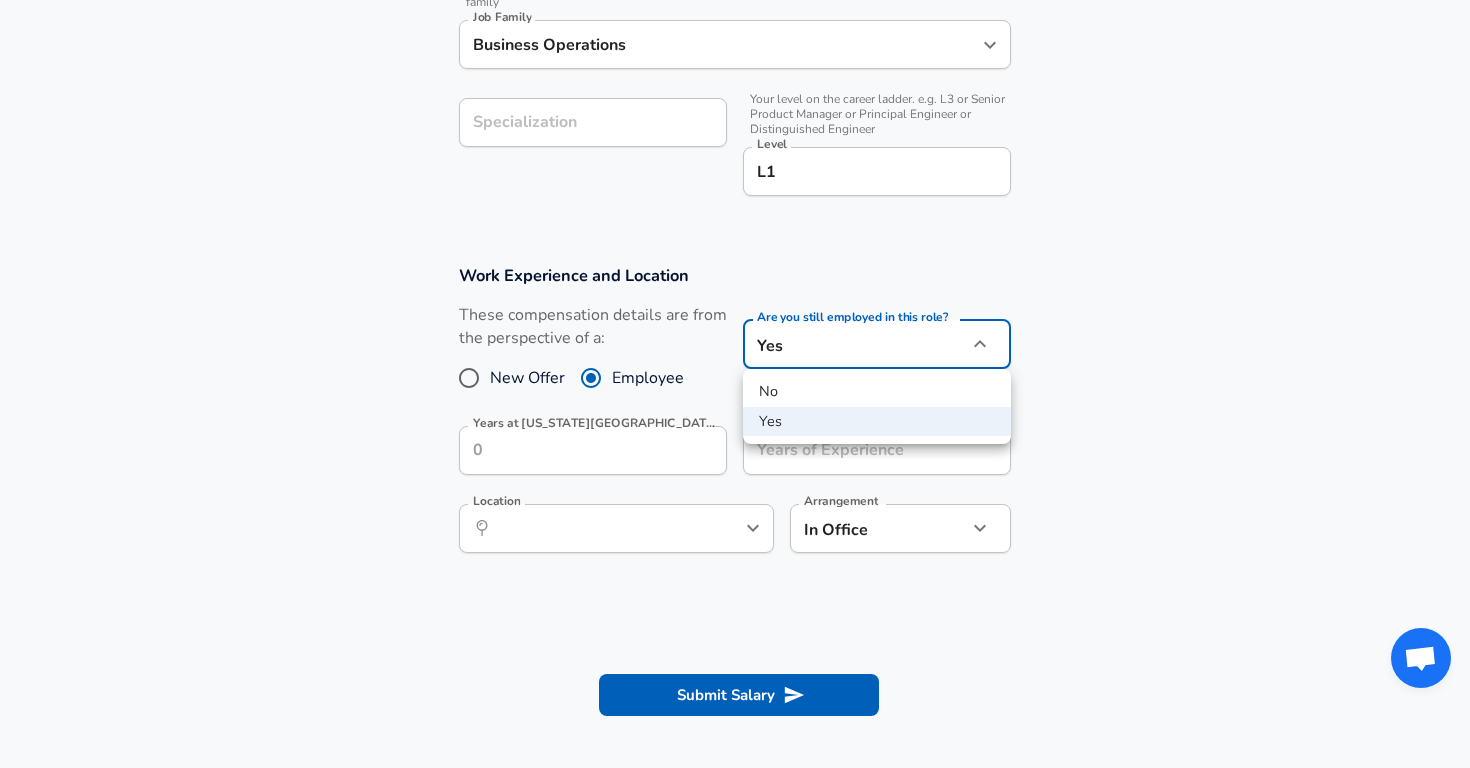 click on "Restart Add Your Salary Upload your offer letter   to verify your submission Enhance Privacy and Anonymity No Automatically hides specific fields until there are enough submissions to safely display the full details.   More Details Based on your submission and the data points that we have already collected, we will automatically hide and anonymize specific fields if there aren't enough data points to remain sufficiently anonymous. Company & Title Information   Enter the company you received your offer from Company [US_STATE] State University Company   Select the title that closest resembles your official title. This should be similar to the title that was present on your offer letter. Title Student Assistant Title   Select a job family that best fits your role. If you can't find one, select 'Other' to enter a custom job family Job Family Business Operations Job Family Specialization Specialization   Level L1 Level Work Experience and Location These compensation details are from the perspective of a: New Offer" at bounding box center [735, -263] 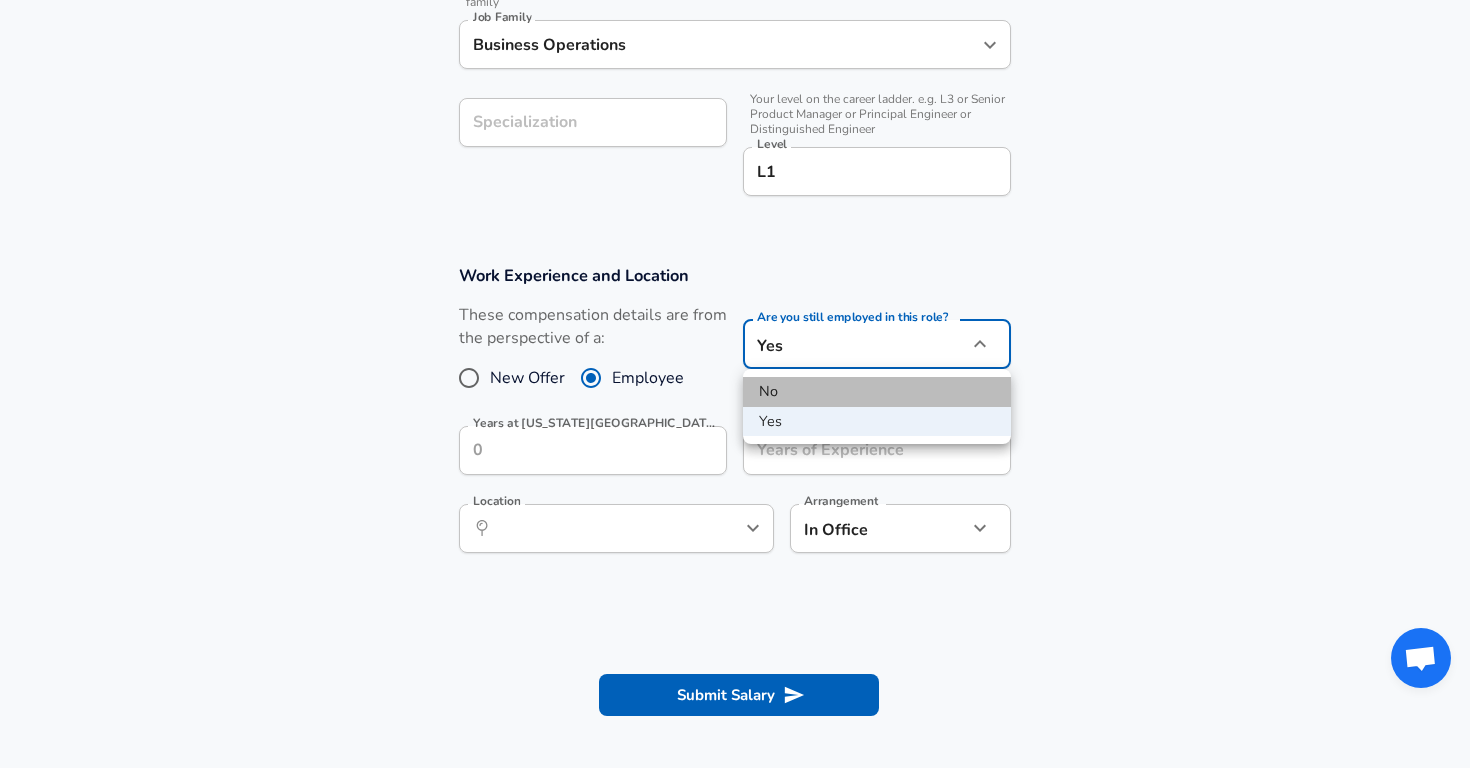 click on "No" at bounding box center (877, 392) 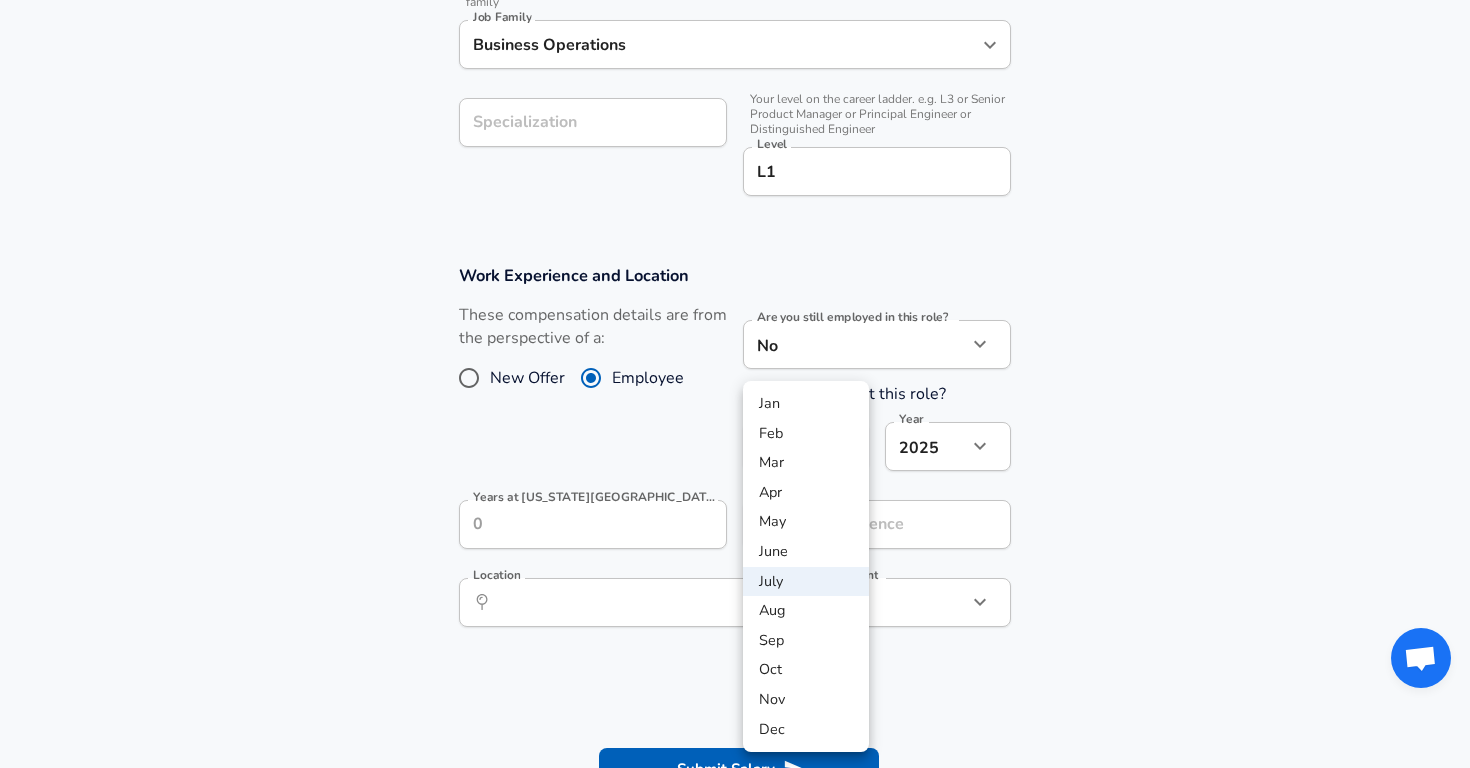 click on "Restart Add Your Salary Upload your offer letter   to verify your submission Enhance Privacy and Anonymity No Automatically hides specific fields until there are enough submissions to safely display the full details.   More Details Based on your submission and the data points that we have already collected, we will automatically hide and anonymize specific fields if there aren't enough data points to remain sufficiently anonymous. Company & Title Information   Enter the company you received your offer from Company [US_STATE] State University Company   Select the title that closest resembles your official title. This should be similar to the title that was present on your offer letter. Title Student Assistant Title   Select a job family that best fits your role. If you can't find one, select 'Other' to enter a custom job family Job Family Business Operations Job Family Specialization Specialization   Level L1 Level Work Experience and Location These compensation details are from the perspective of a: New Offer" at bounding box center [735, -263] 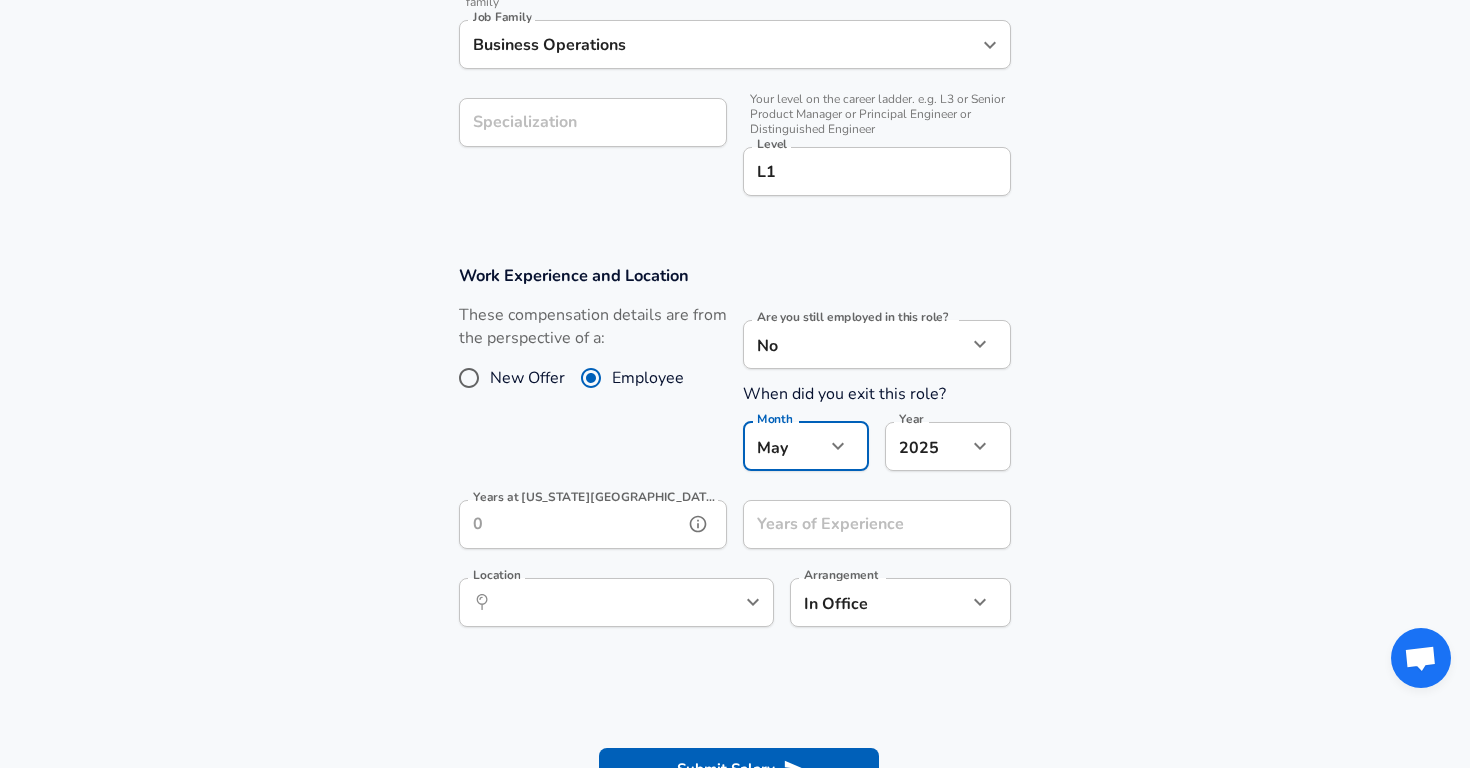 click on "Years at [US_STATE][GEOGRAPHIC_DATA] as of [DATE]" at bounding box center [571, 524] 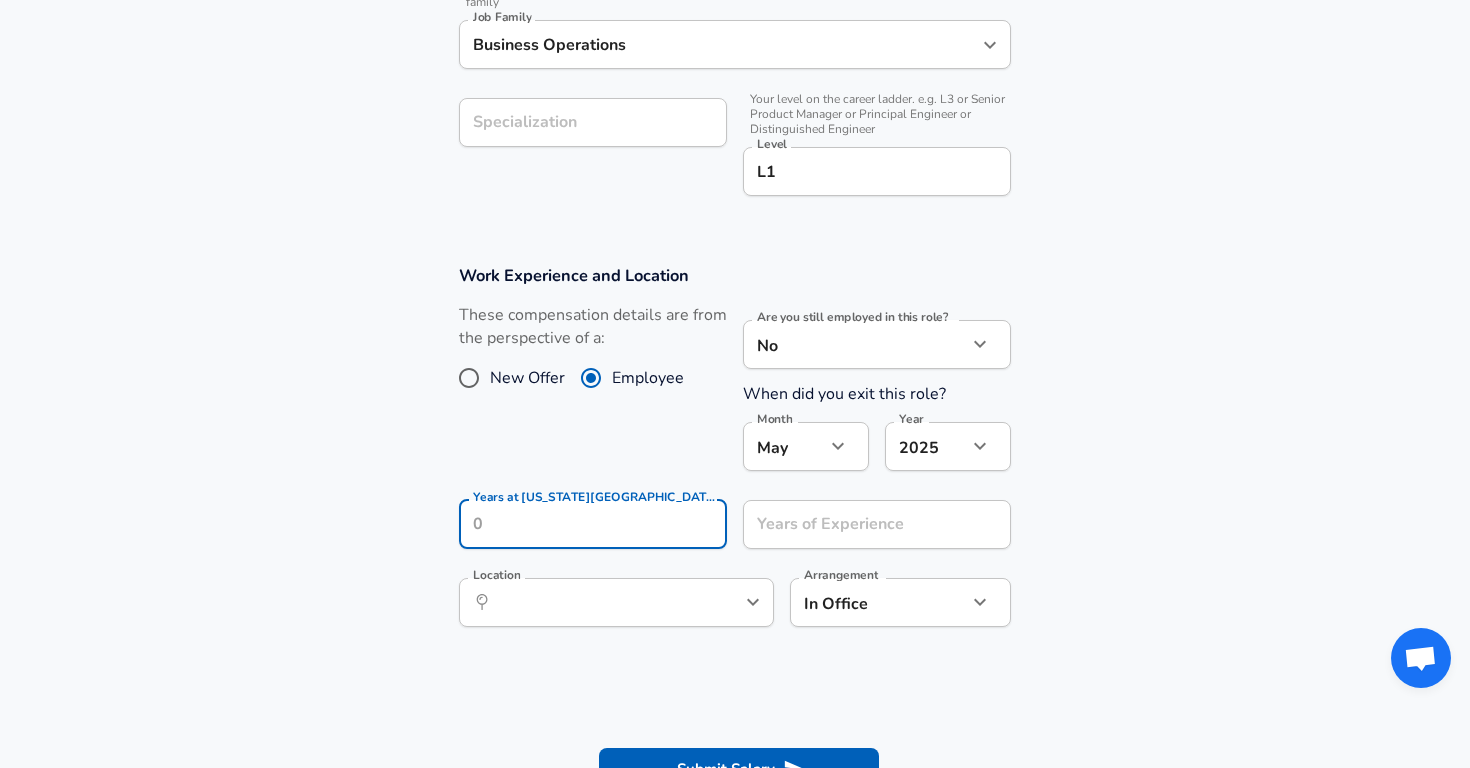 click on "Years at [US_STATE][GEOGRAPHIC_DATA] as of [DATE]" at bounding box center (594, 497) 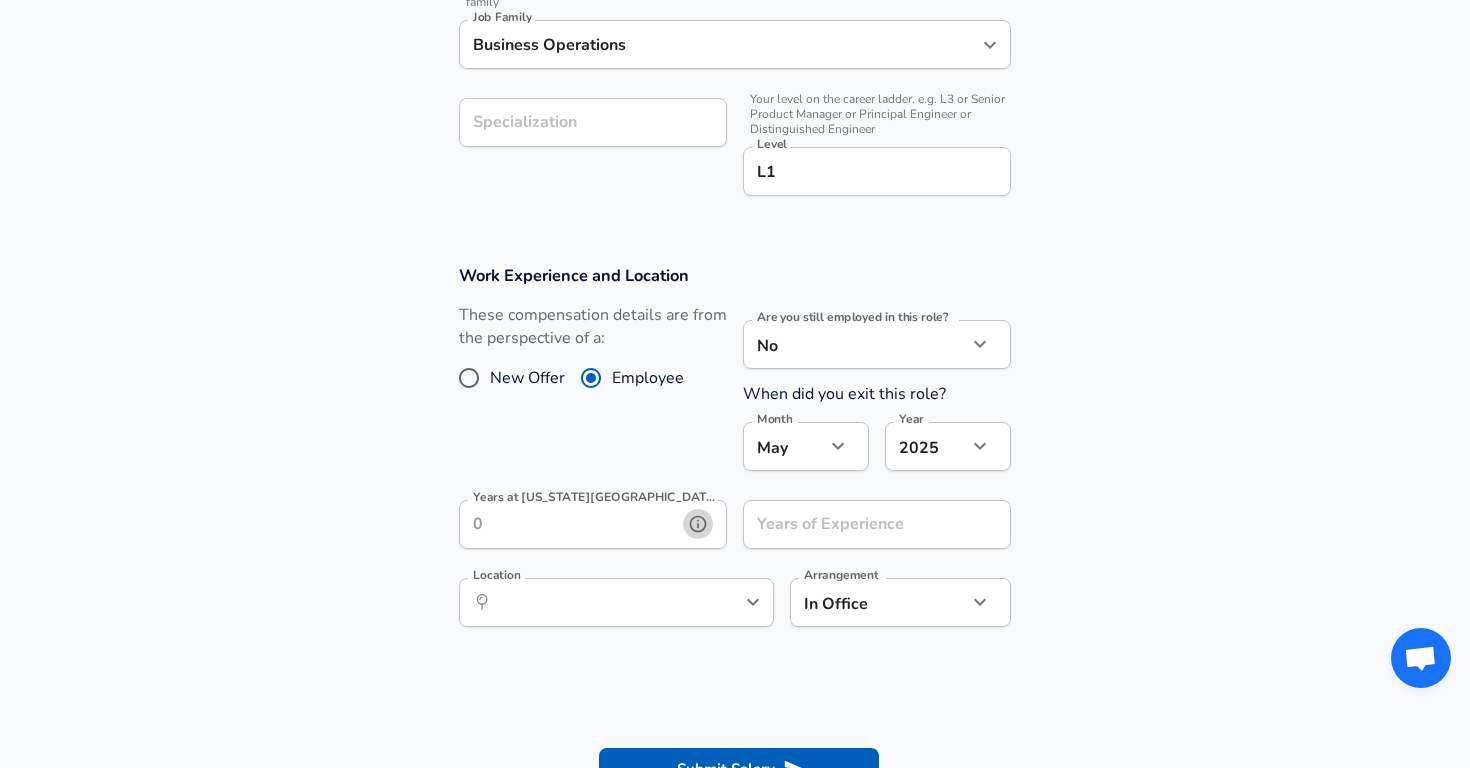 click 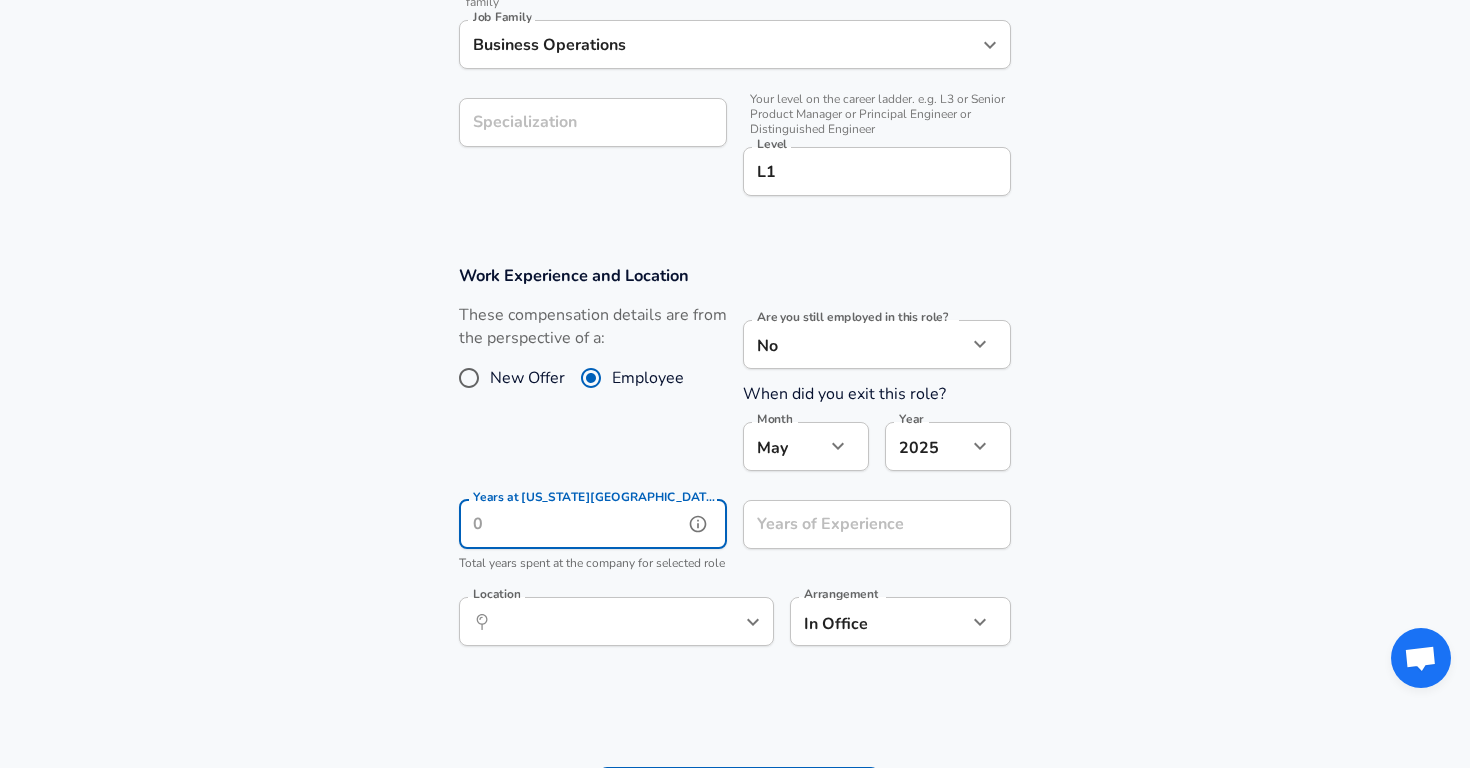 click on "Years at [US_STATE][GEOGRAPHIC_DATA] as of [DATE]" at bounding box center (571, 524) 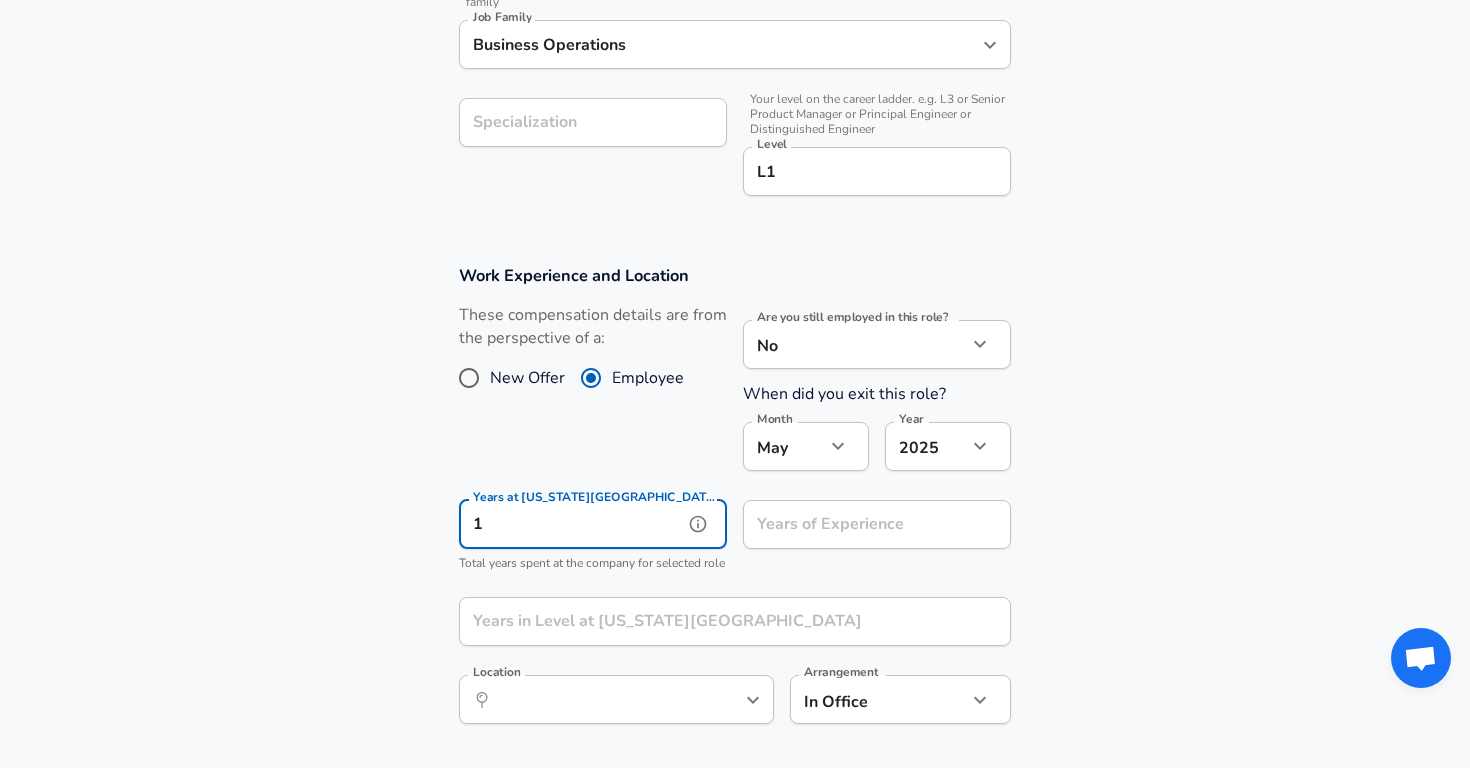type on "1" 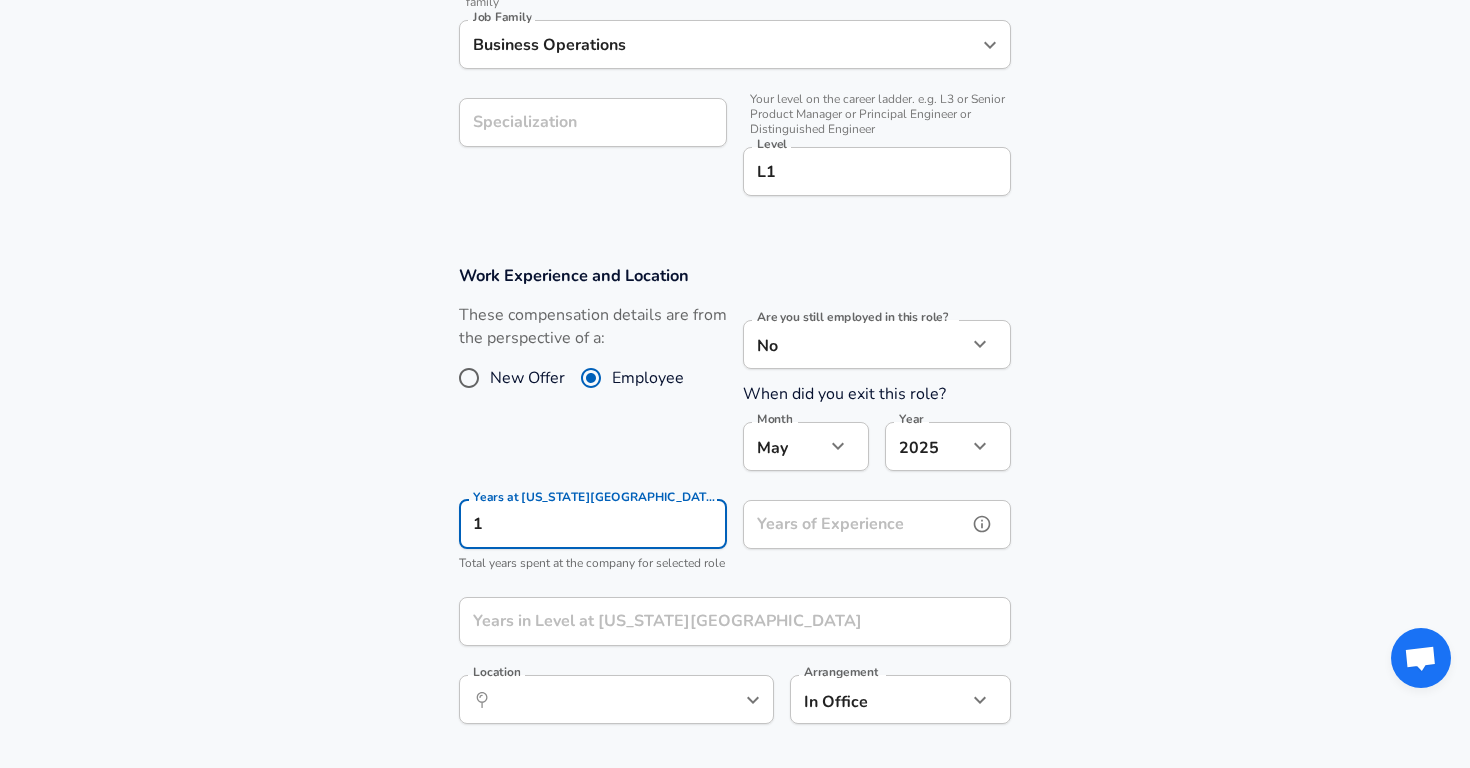 click on "Years of Experience" at bounding box center (855, 524) 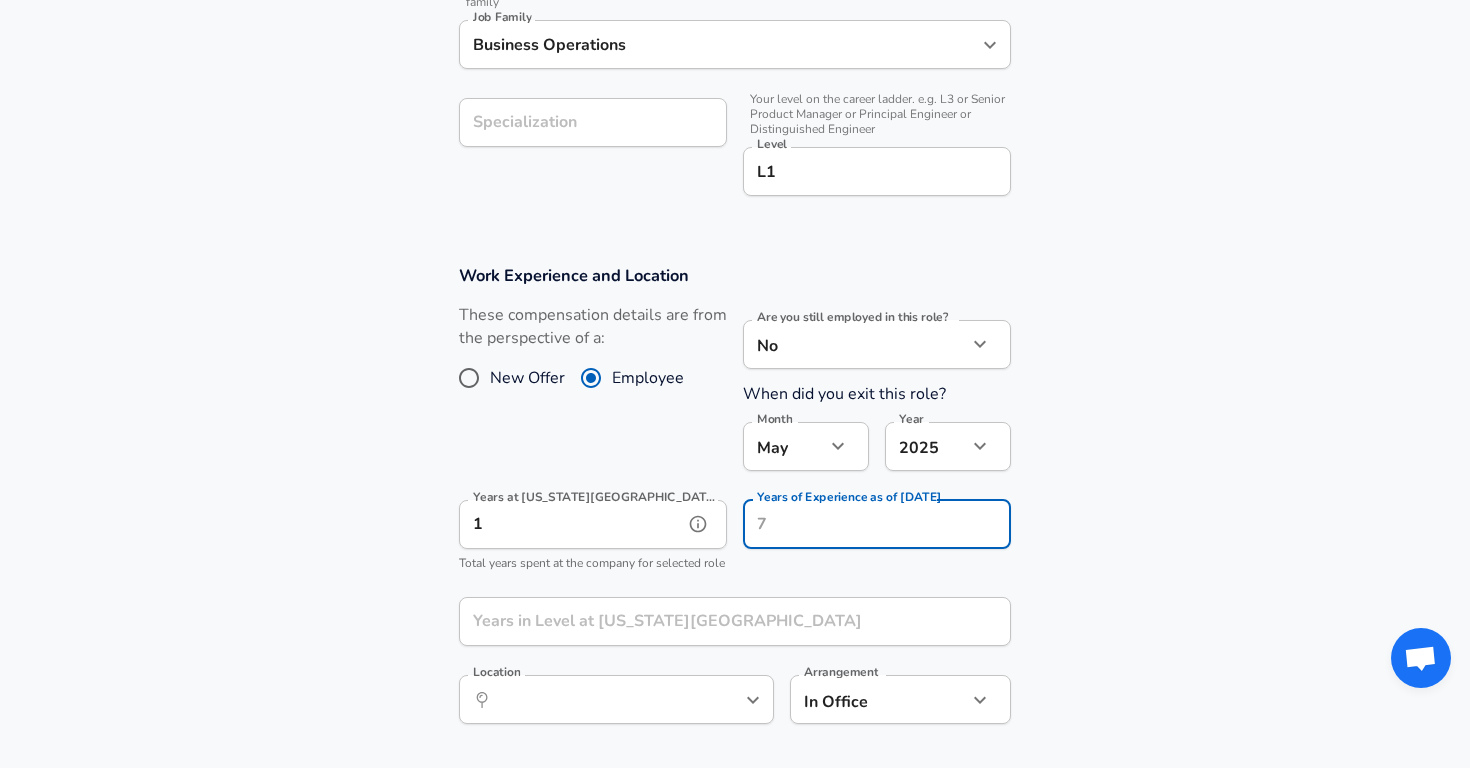 click on "1" at bounding box center [571, 524] 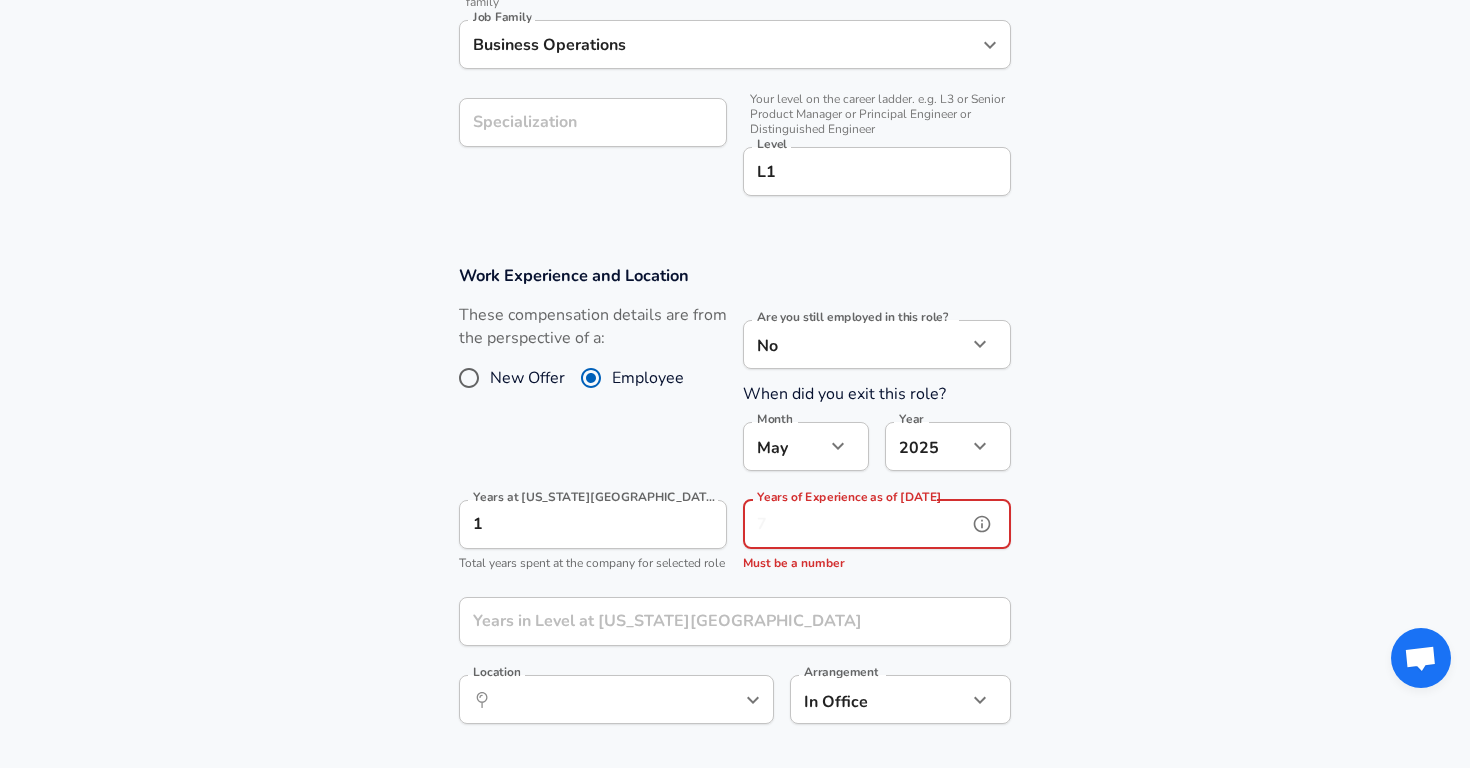 click on "Years of Experience as of [DATE]" at bounding box center (855, 524) 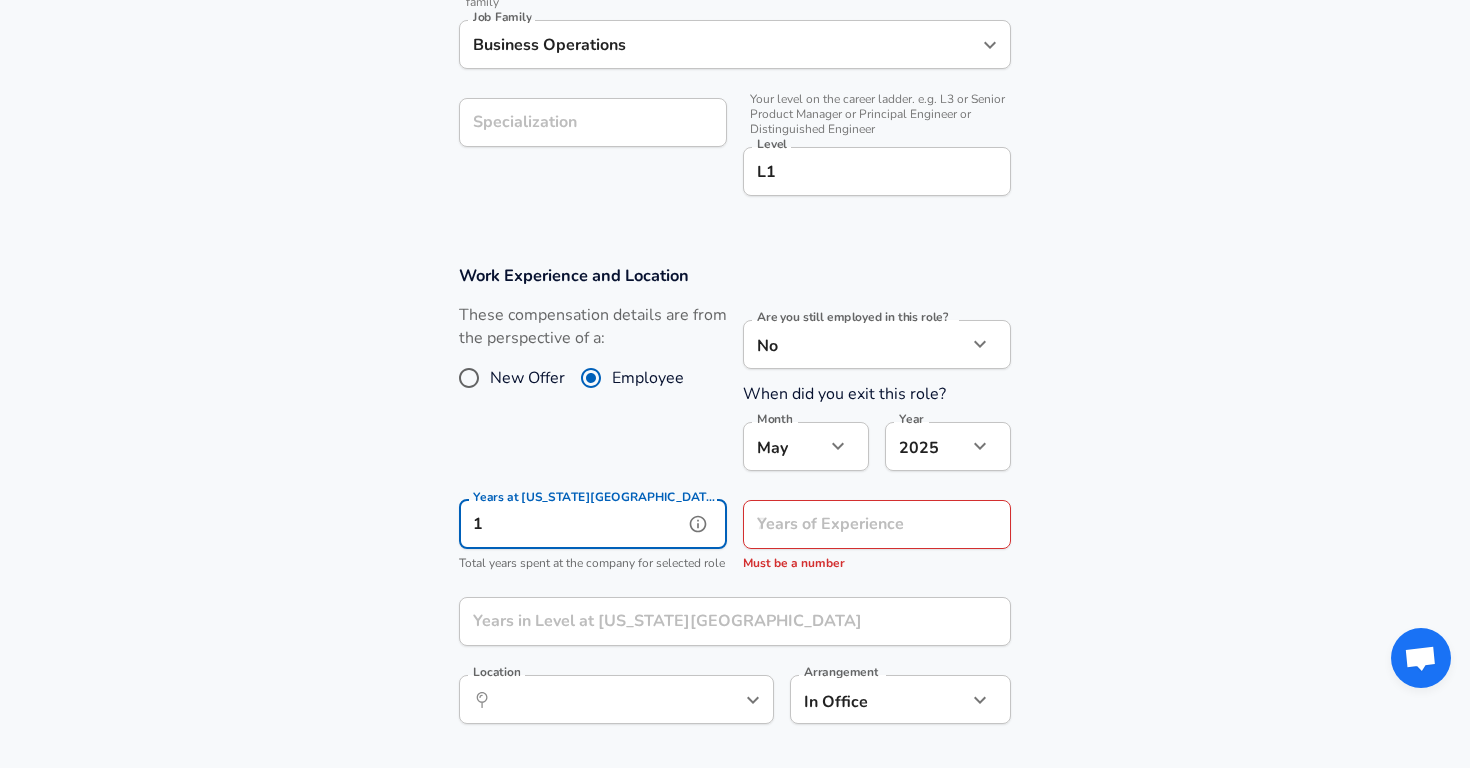click on "1" at bounding box center (571, 524) 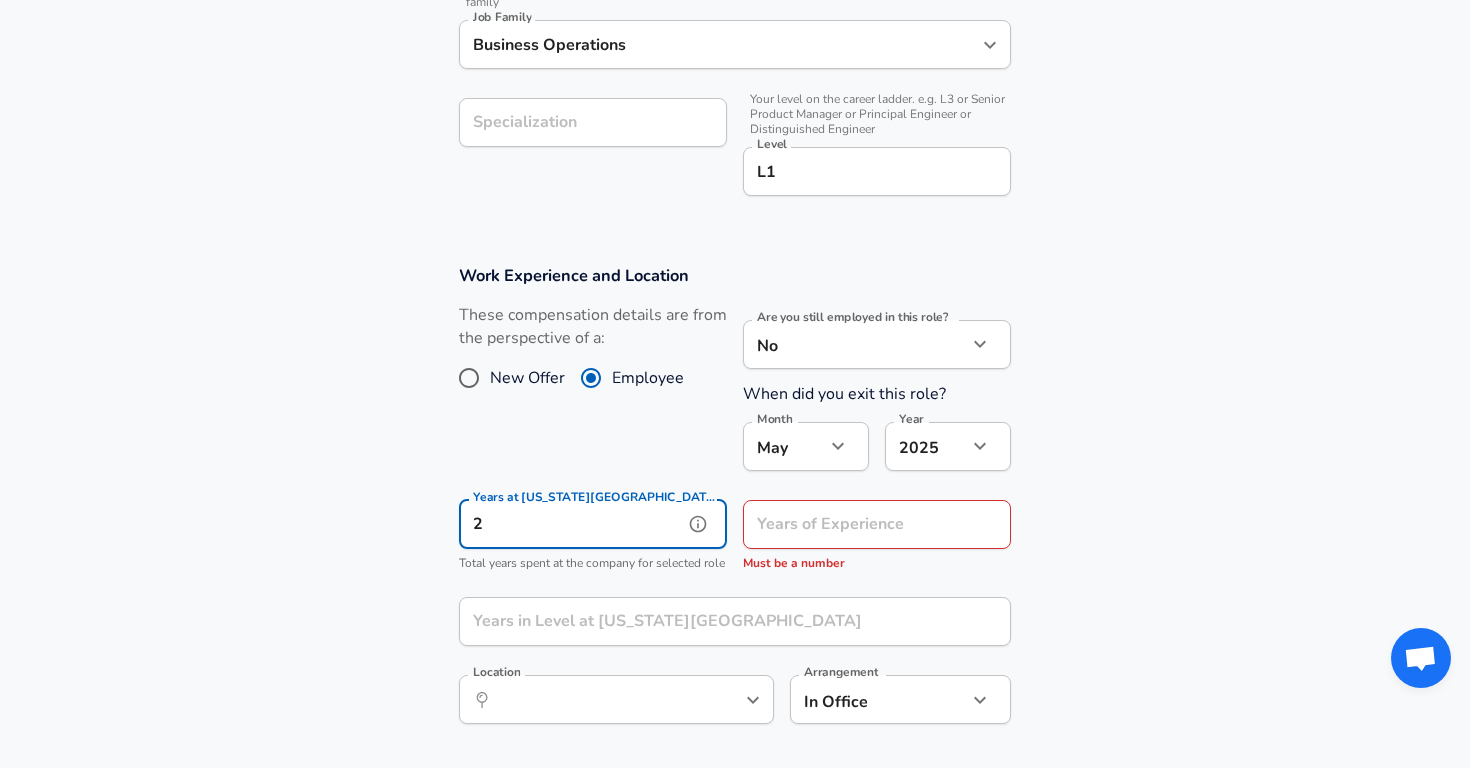 type on "2" 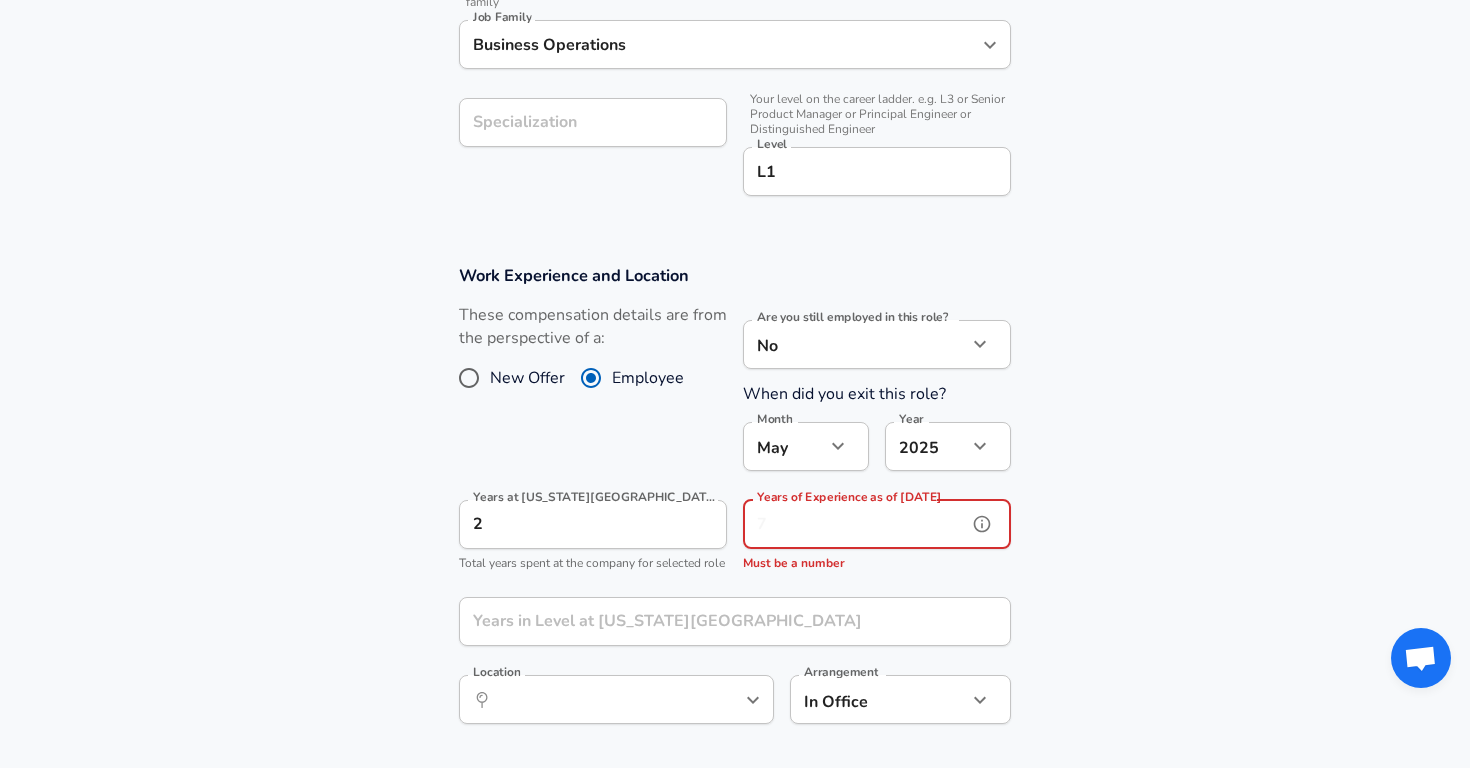 click on "Years of Experience as of [DATE]" at bounding box center [855, 524] 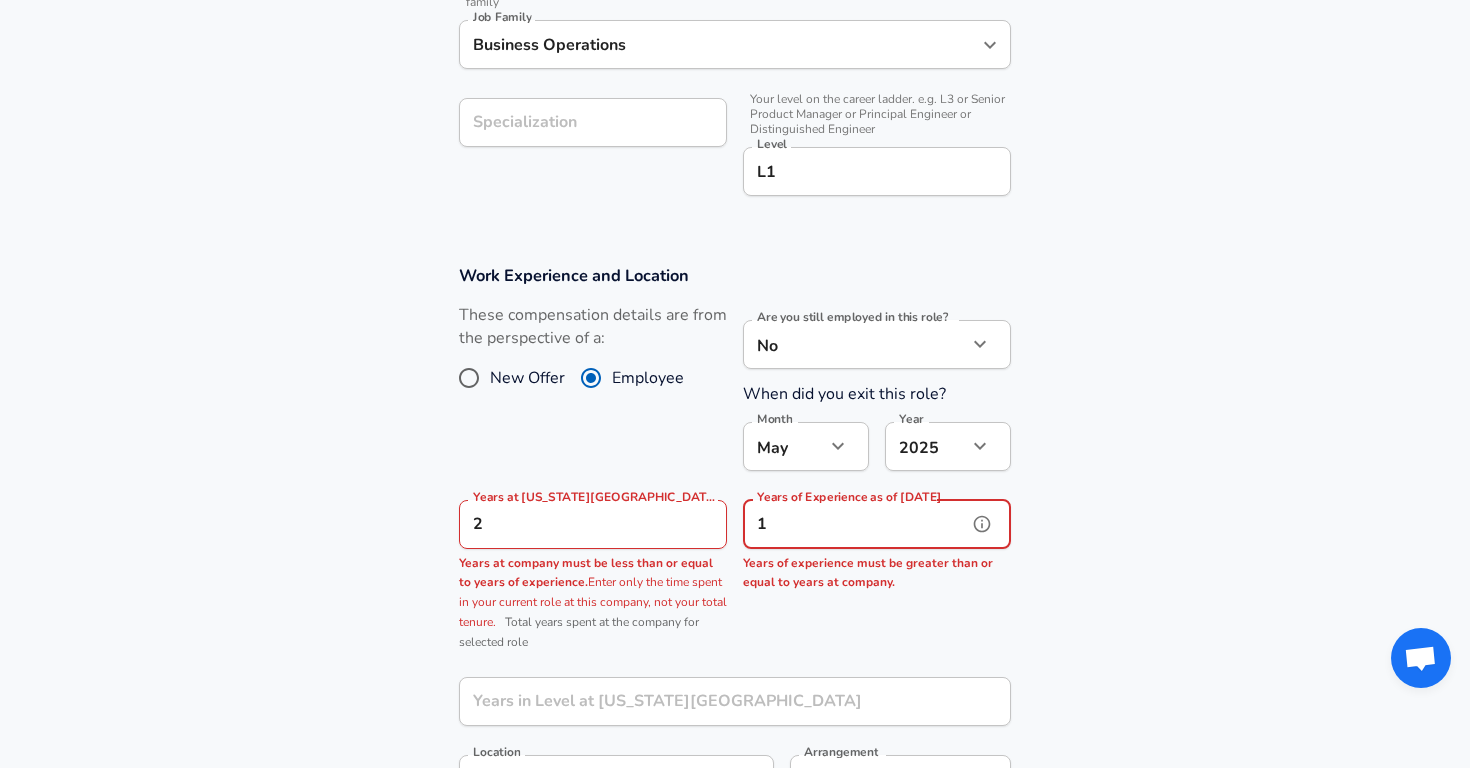 type on "1" 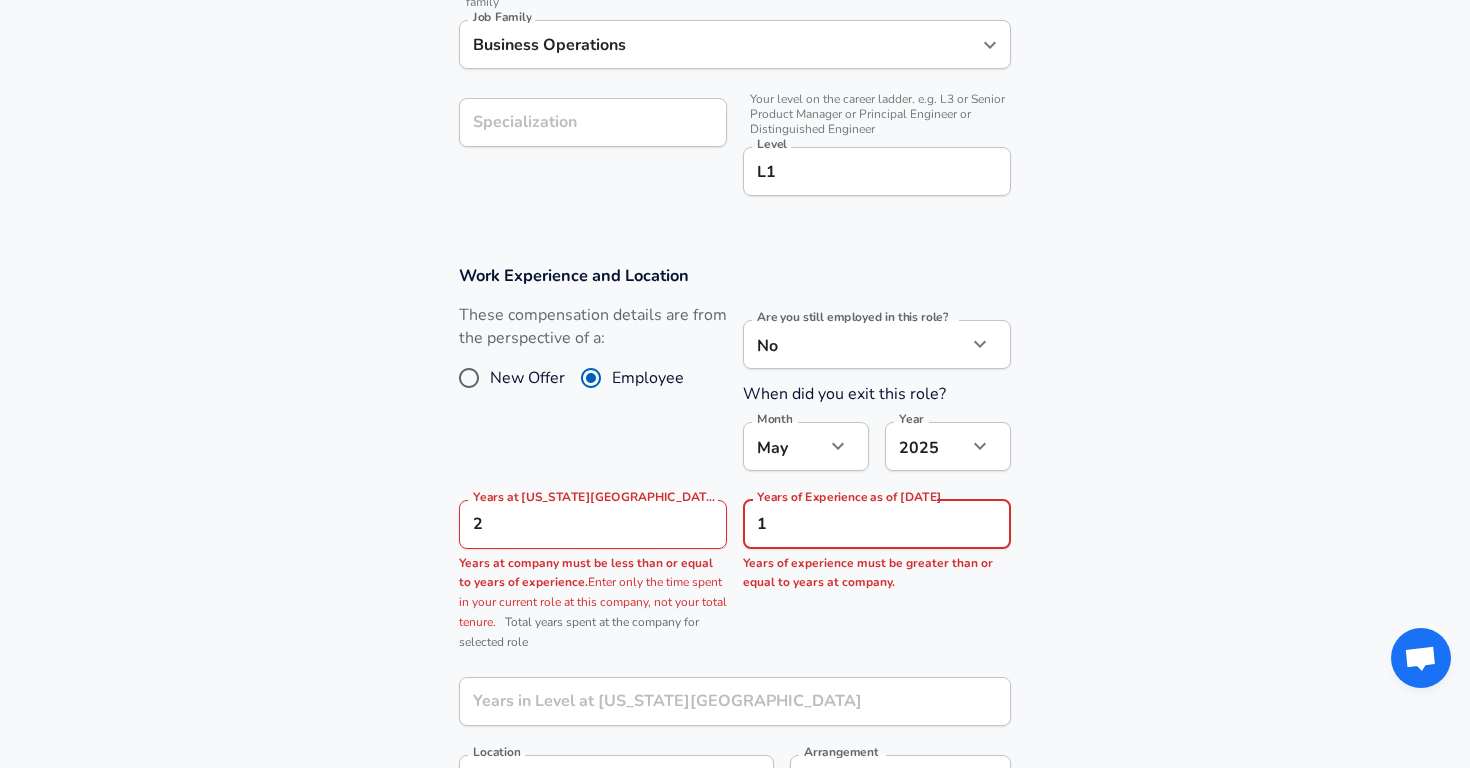 click on "Work Experience and Location These compensation details are from the perspective of a: New Offer Employee Are you still employed in this role? No no Are you still employed in this role? When did you exit this role? Month [DATE] Month Year [DATE] 2025 Year Years at [US_STATE][GEOGRAPHIC_DATA] as of [DATE] 2 Years at [US_STATE][GEOGRAPHIC_DATA] as of [DATE] Years at company must be less than or equal to years of experience.  Enter only the time spent in your current role at this company, not your total tenure.       Total years spent at the company for selected role Years of Experience as of [DATE] 1 Years of Experience as of [DATE] Years of experience must be greater than or equal to years at company. Years in Level at [US_STATE][GEOGRAPHIC_DATA] Years in Level at [US_STATE][GEOGRAPHIC_DATA] Location ​ Location Arrangement In Office office Arrangement" at bounding box center (735, 545) 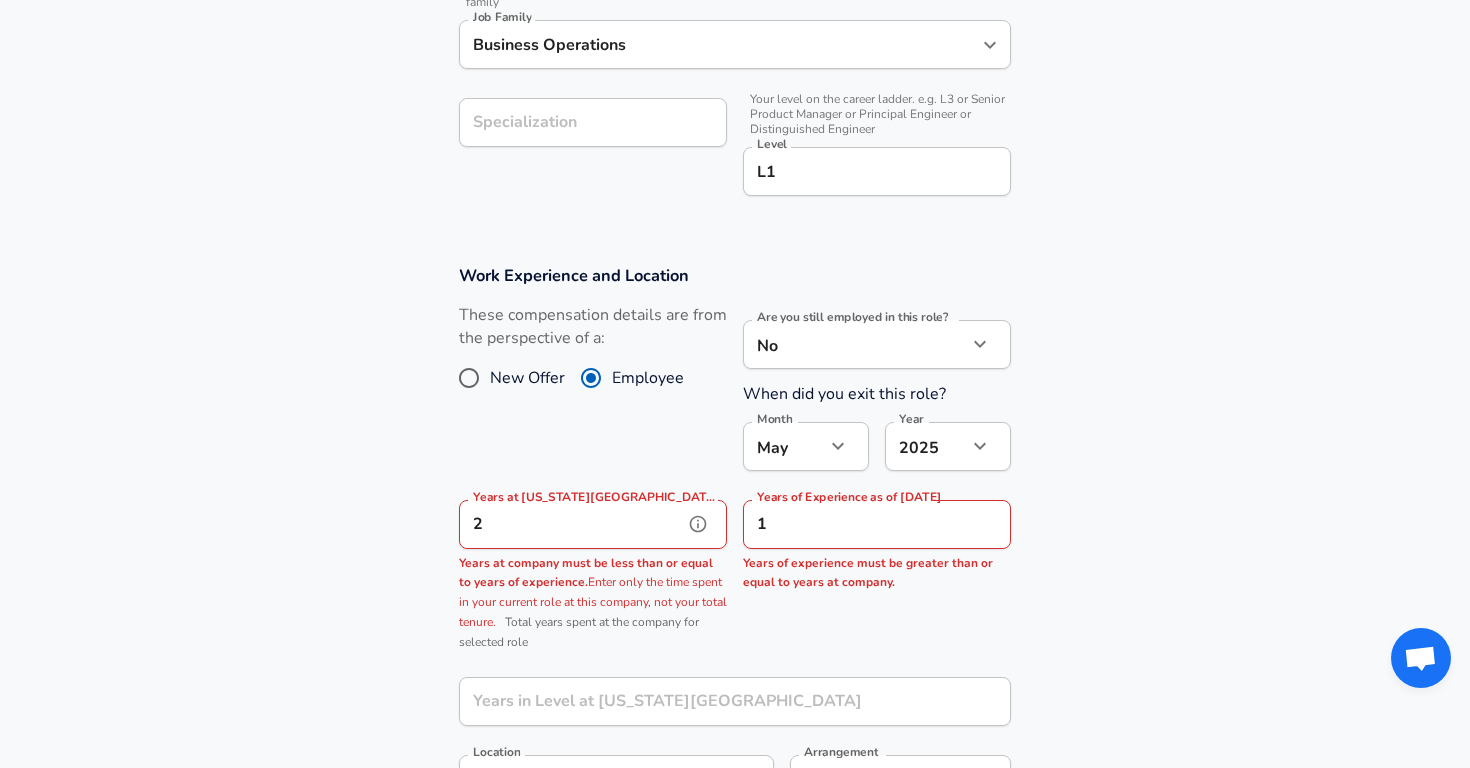 click on "2" at bounding box center [571, 524] 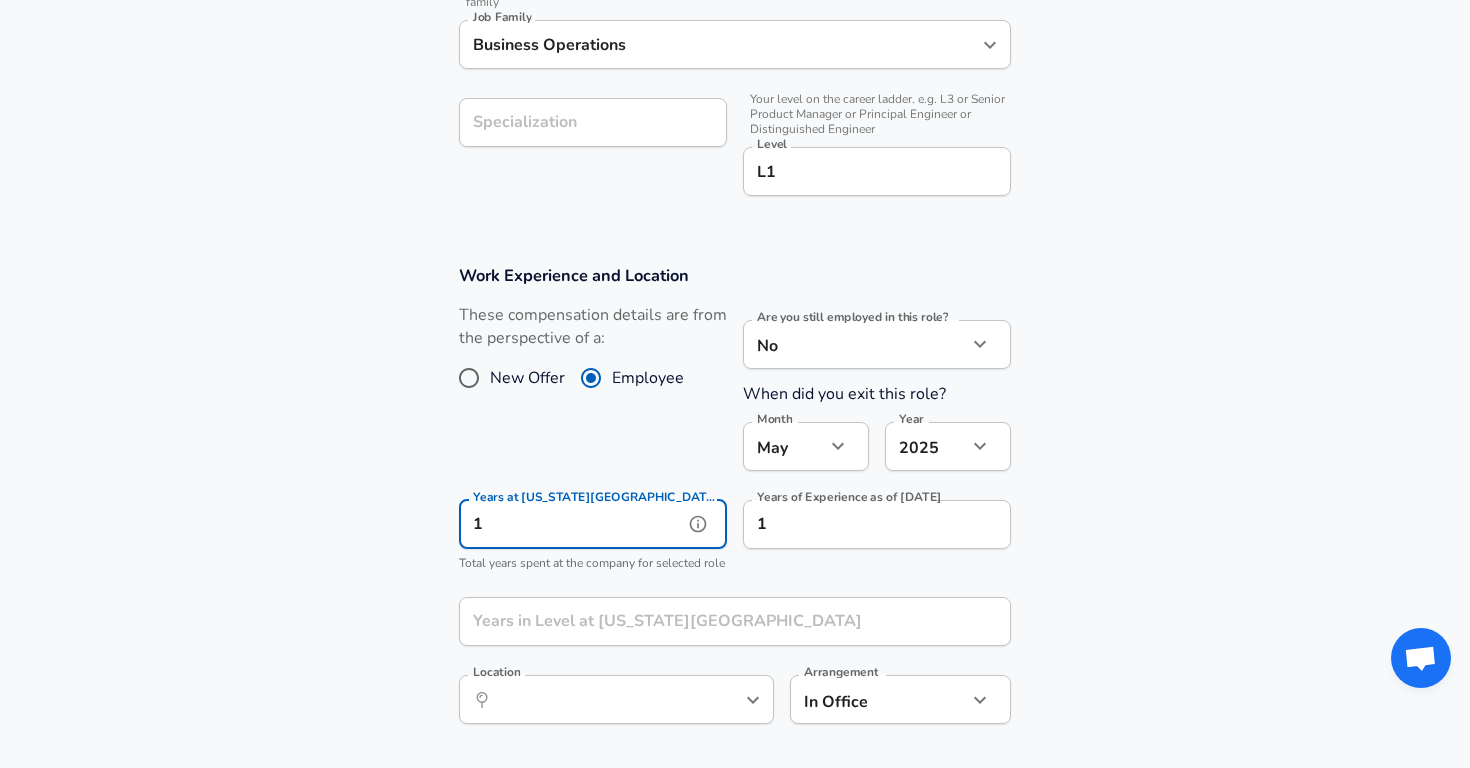 type on "1" 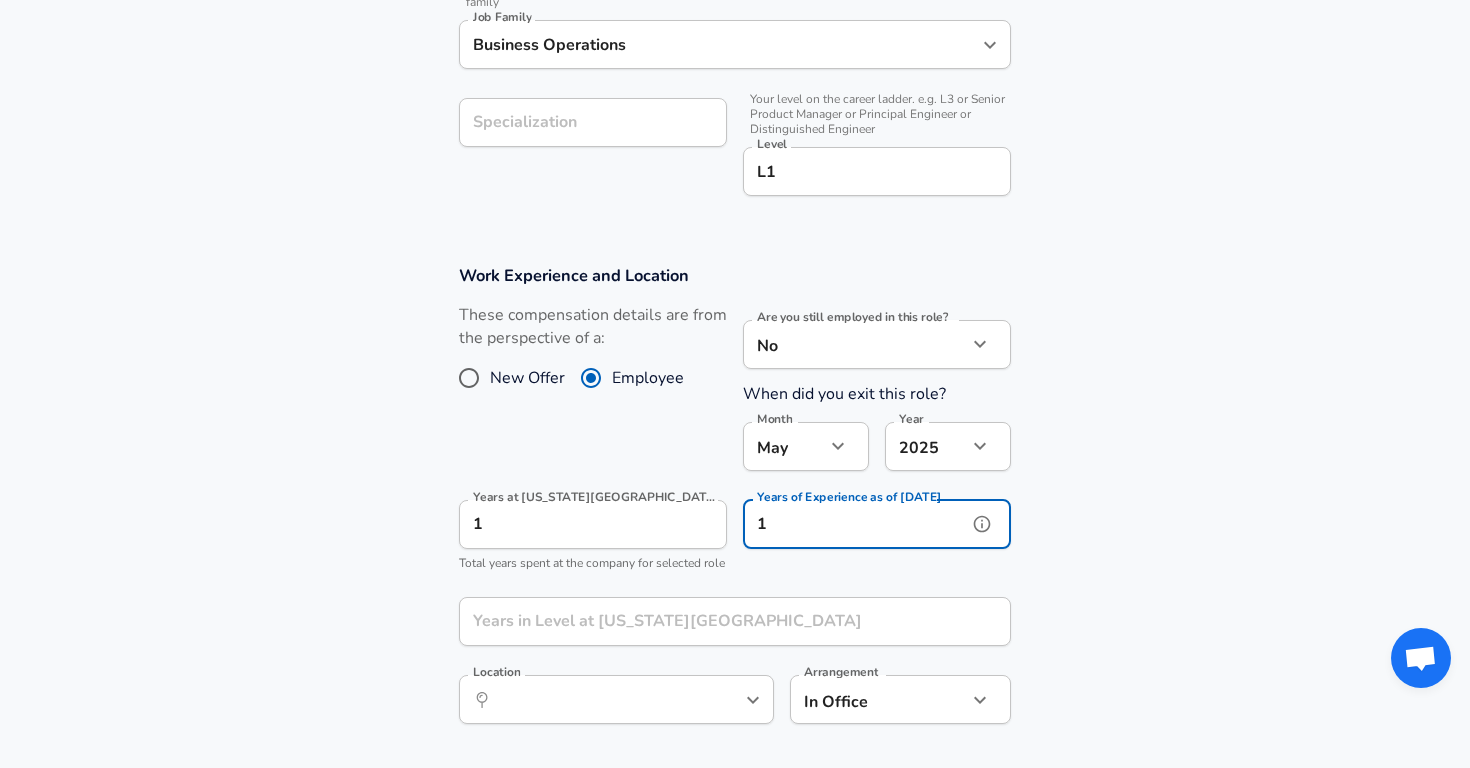 click on "1" at bounding box center [855, 524] 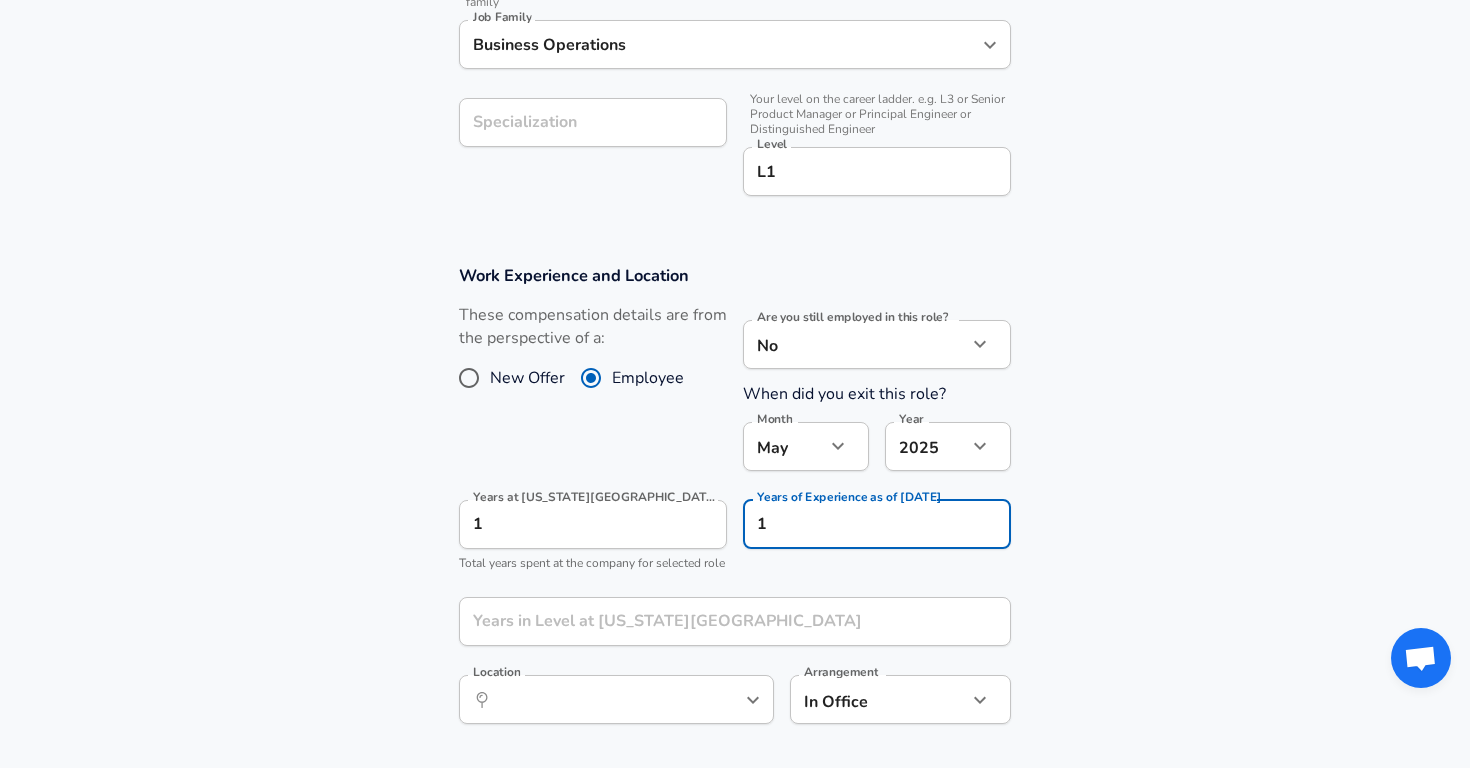 click on "Work Experience and Location These compensation details are from the perspective of a: New Offer Employee Are you still employed in this role? No no Are you still employed in this role? When did you exit this role? Month [DATE] Month Year [DATE] 2025 Year Years at [US_STATE][GEOGRAPHIC_DATA] as of [DATE] 1 Years at [US_STATE][GEOGRAPHIC_DATA] as of [DATE]   Total years spent at the company for selected role Years of Experience as of [DATE] 1 Years of Experience as of [DATE] Years in Level at [US_STATE][GEOGRAPHIC_DATA] Years in Level at [US_STATE][GEOGRAPHIC_DATA] Location ​ Location Arrangement In Office office Arrangement" at bounding box center (735, 505) 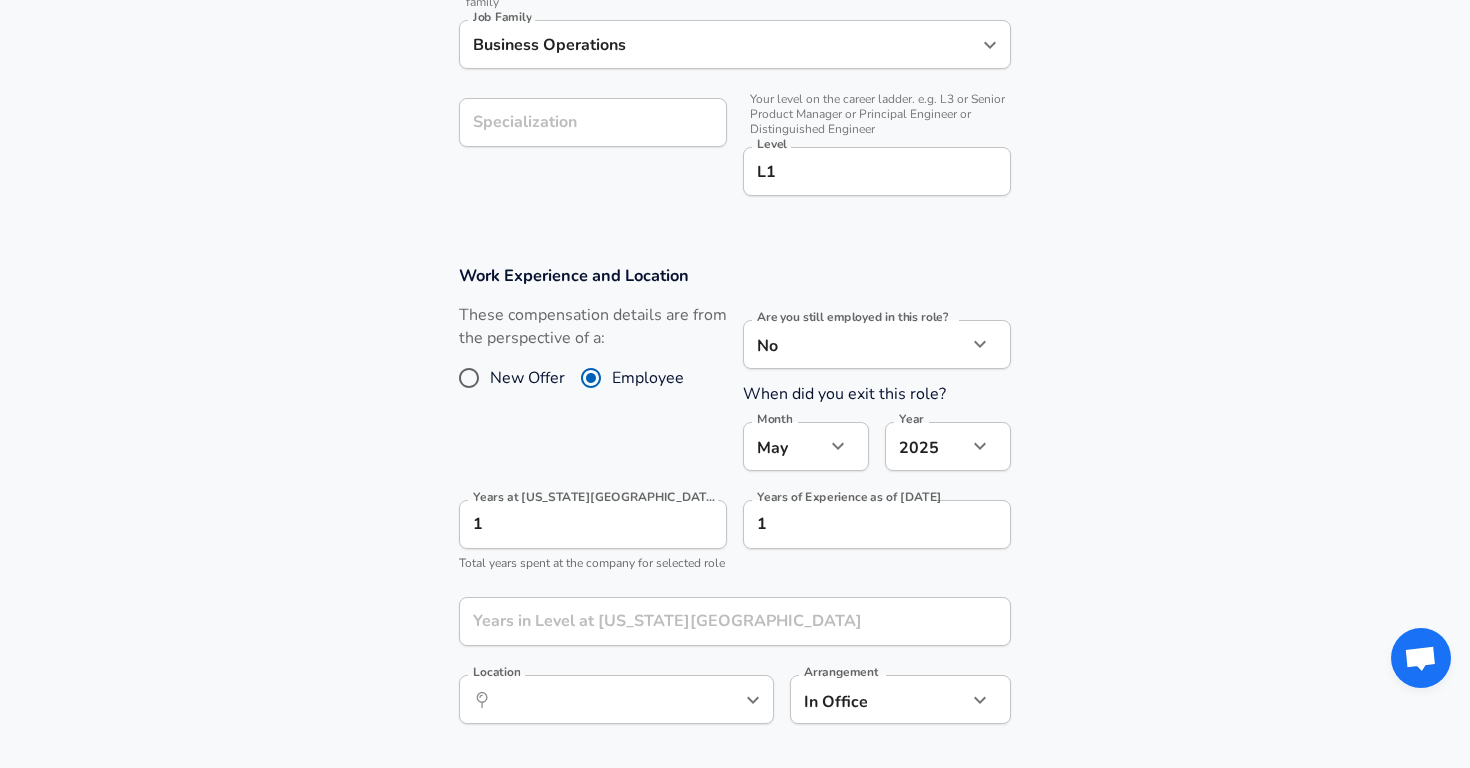 scroll, scrollTop: 861, scrollLeft: 0, axis: vertical 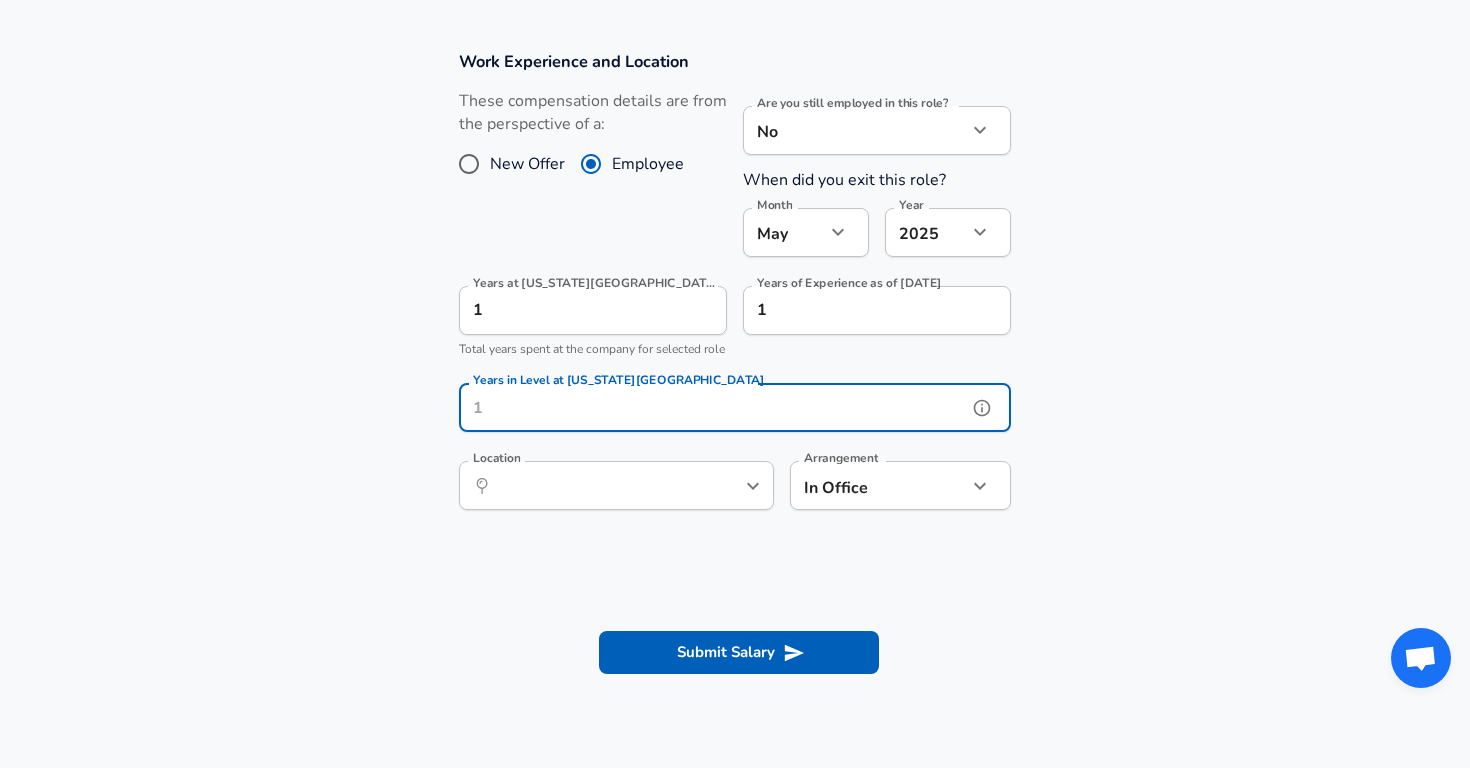 click on "Years in Level at [US_STATE][GEOGRAPHIC_DATA] Years in Level at [US_STATE][GEOGRAPHIC_DATA]" at bounding box center [735, 410] 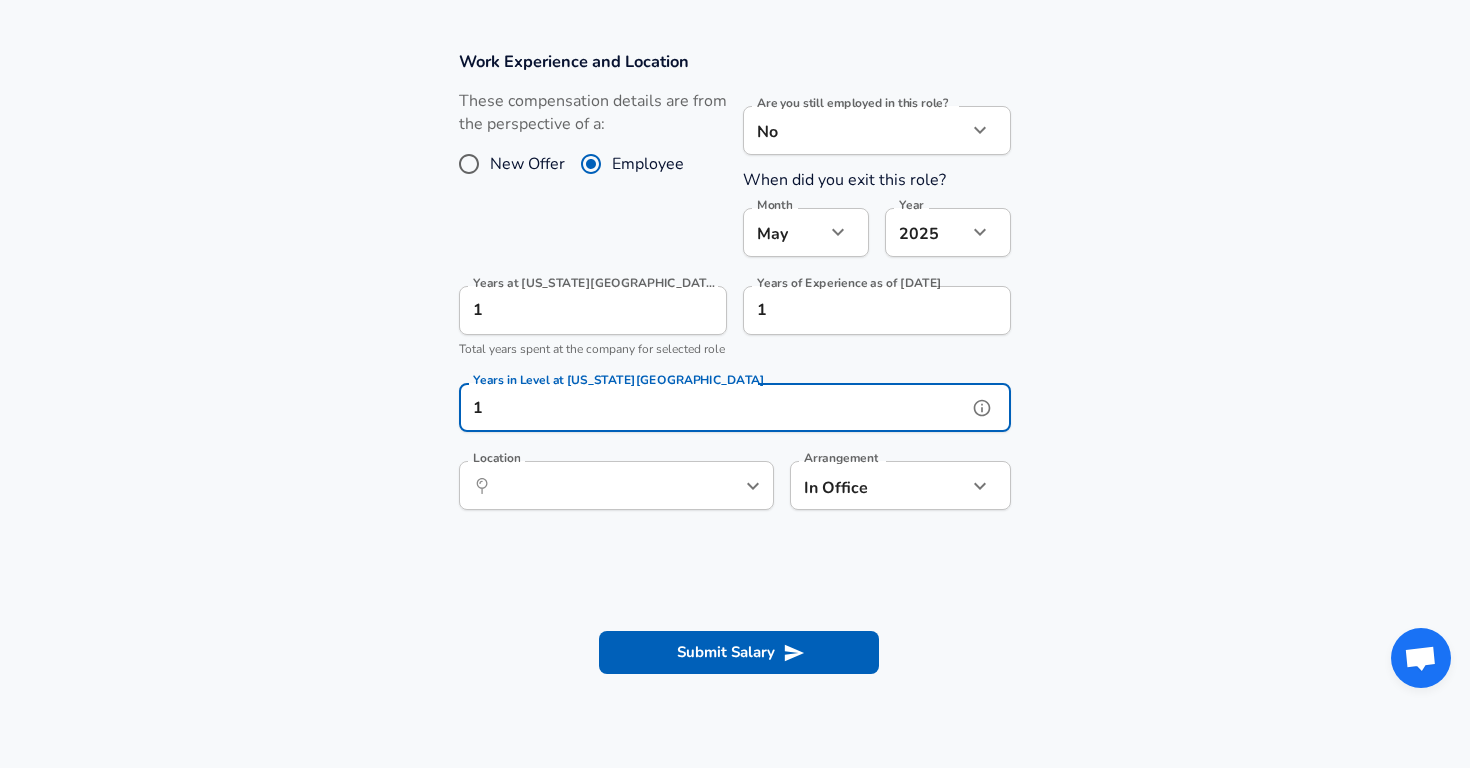 click on "Location ​ Location" at bounding box center [616, 488] 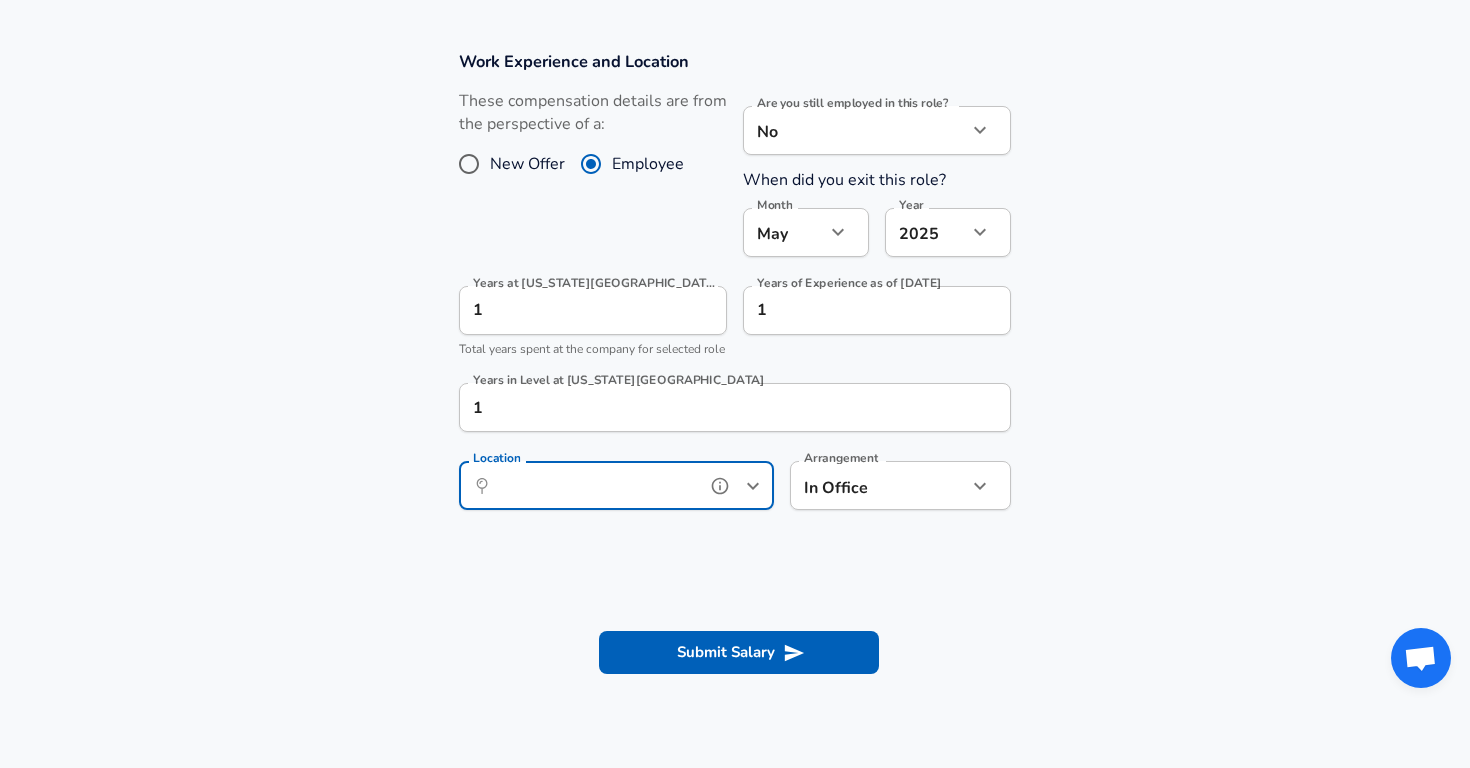 click on "​ Location" at bounding box center [616, 485] 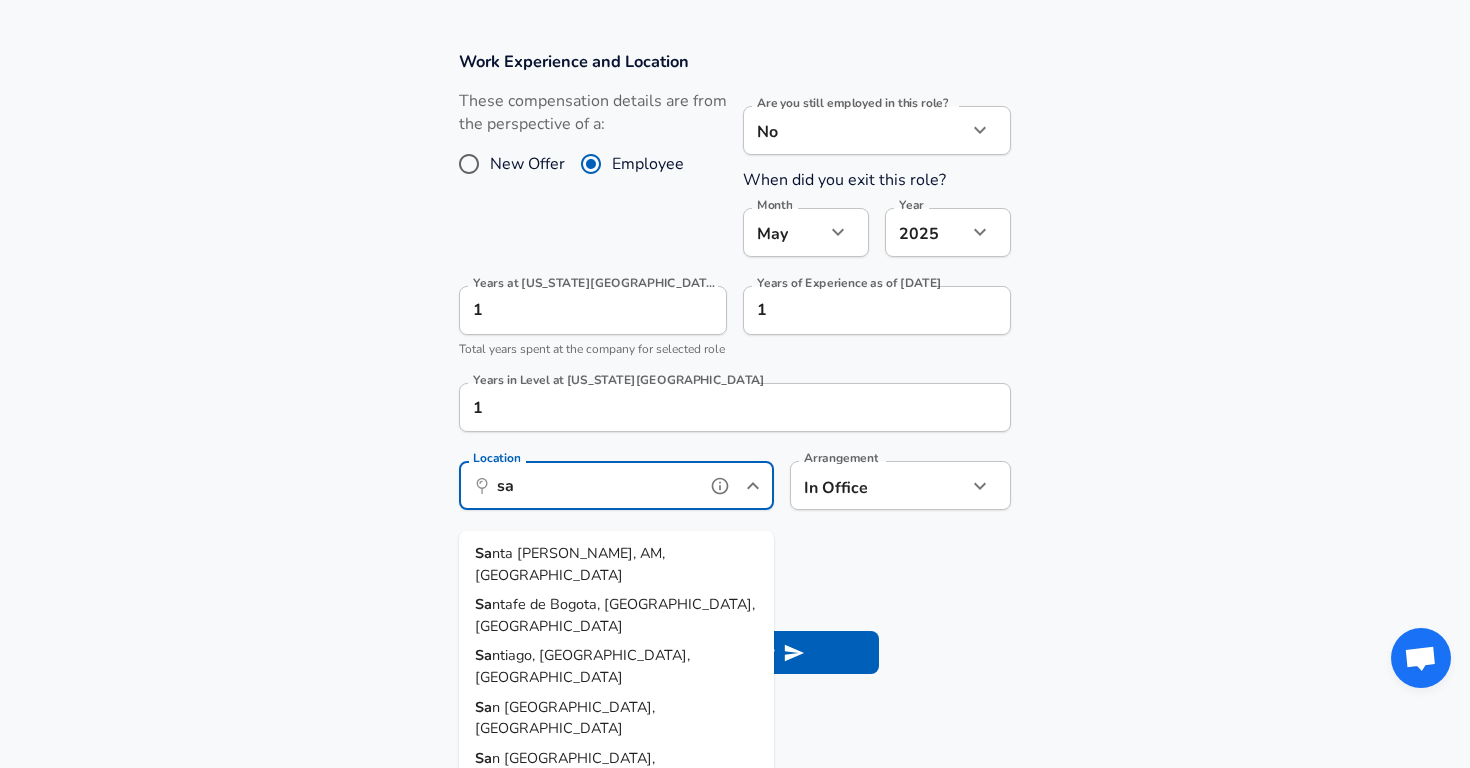 type on "s" 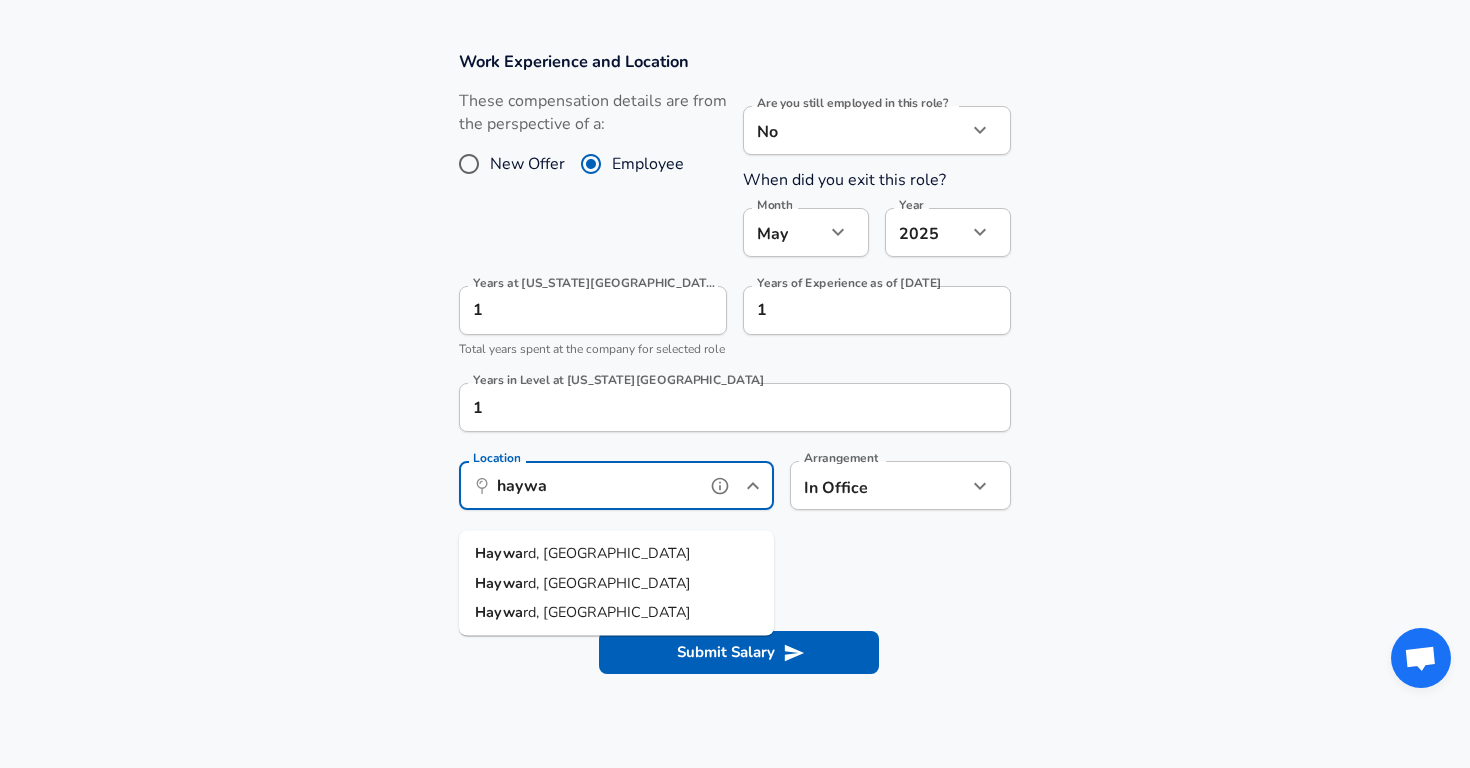 click on "[GEOGRAPHIC_DATA], [GEOGRAPHIC_DATA]" at bounding box center [616, 554] 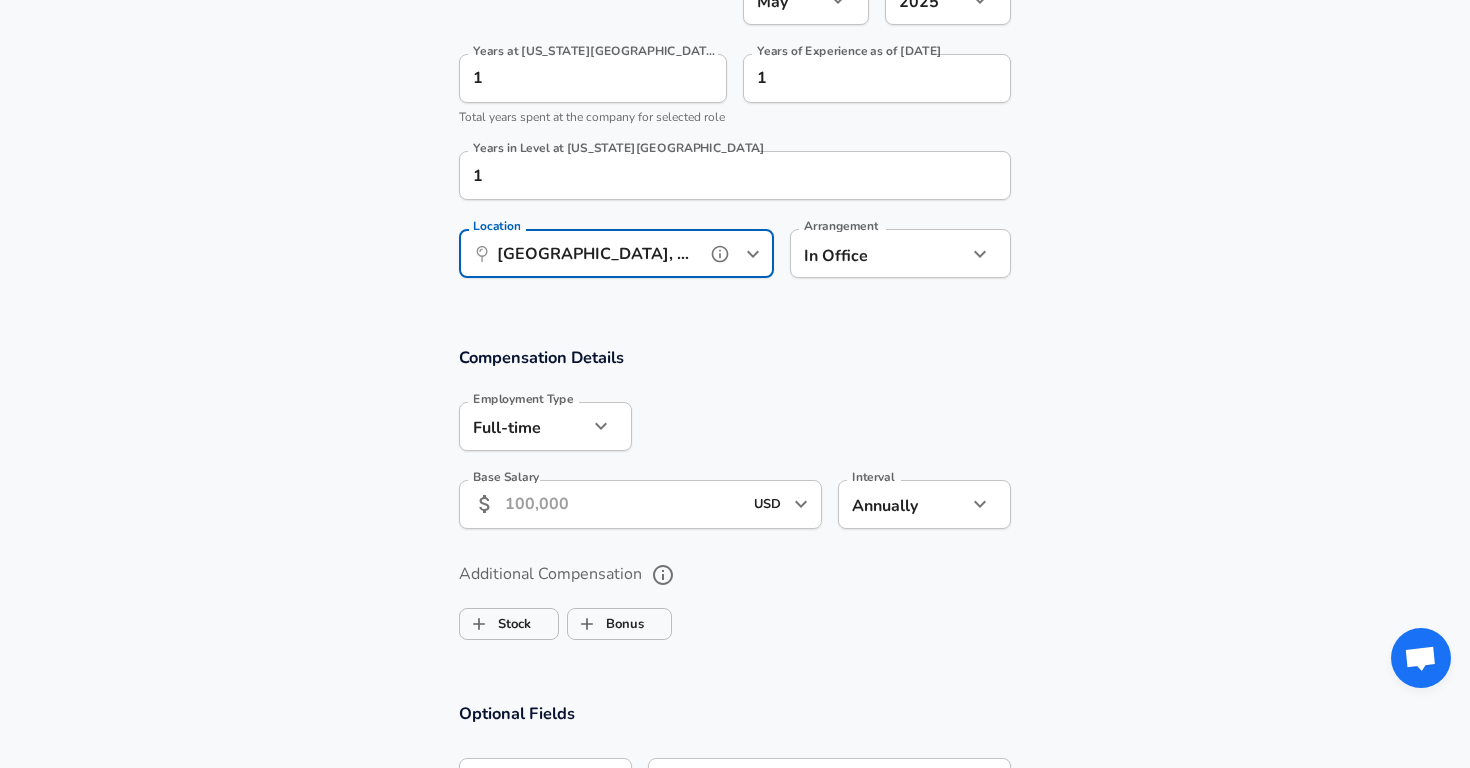 scroll, scrollTop: 1096, scrollLeft: 0, axis: vertical 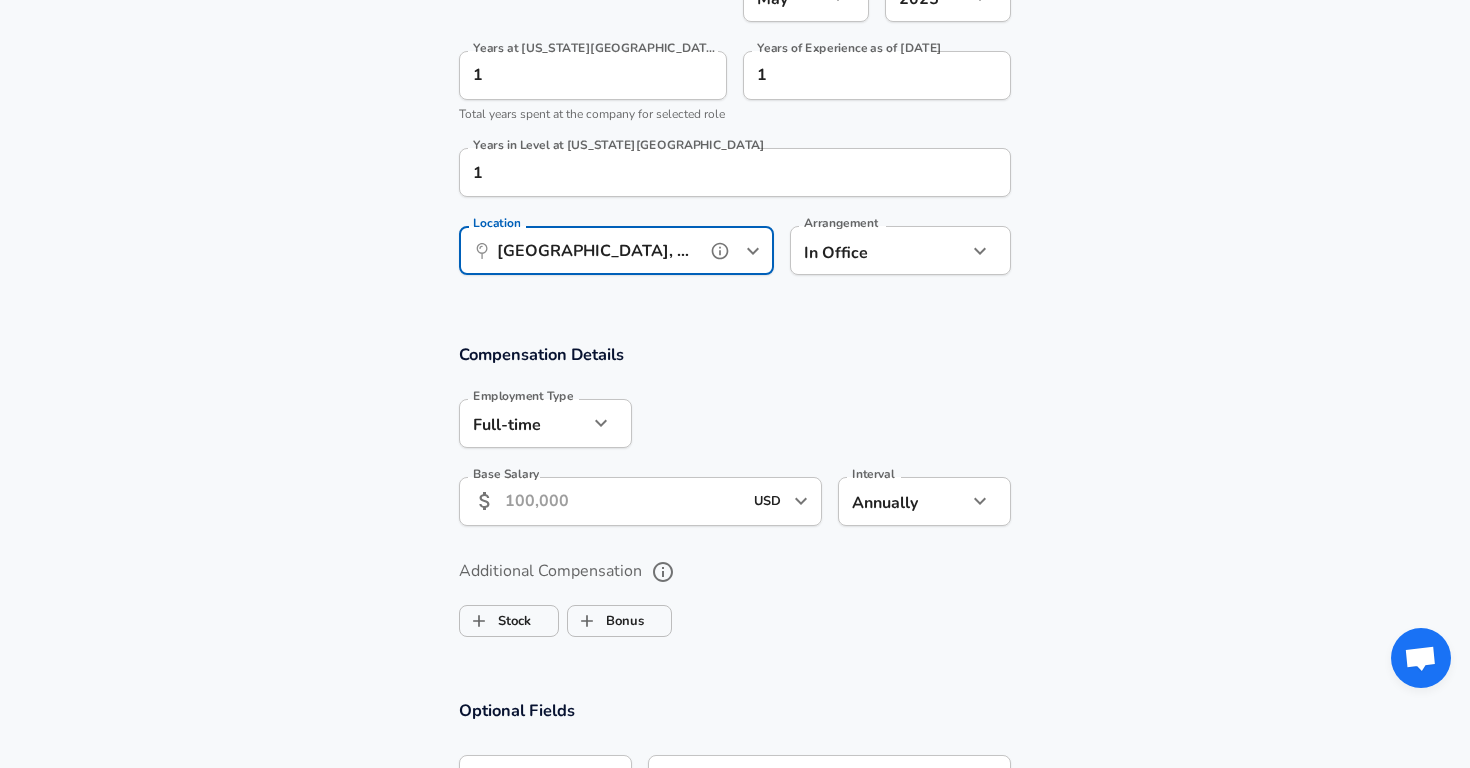 type on "[GEOGRAPHIC_DATA], [GEOGRAPHIC_DATA]" 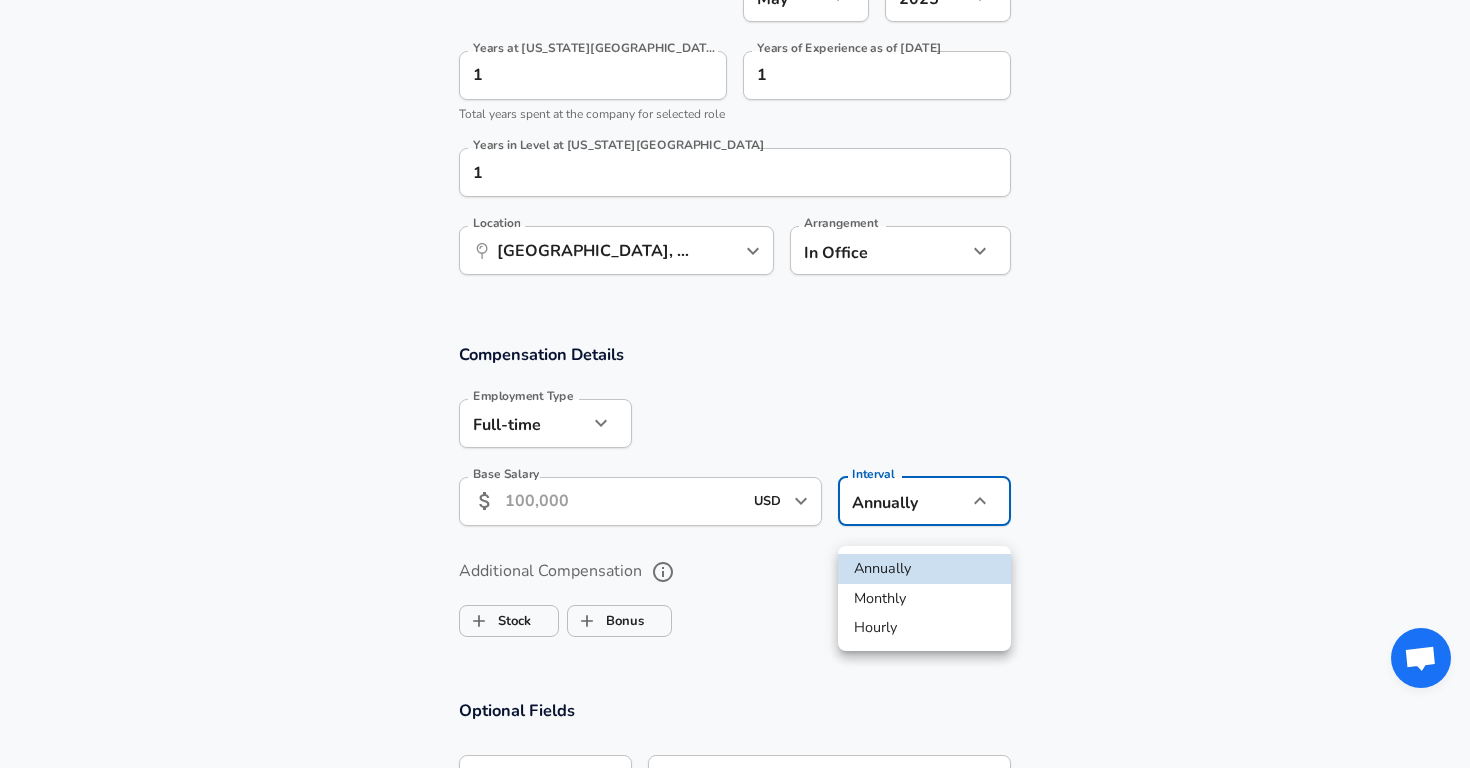 click on "Restart Add Your Salary Upload your offer letter   to verify your submission Enhance Privacy and Anonymity No Automatically hides specific fields until there are enough submissions to safely display the full details.   More Details Based on your submission and the data points that we have already collected, we will automatically hide and anonymize specific fields if there aren't enough data points to remain sufficiently anonymous. Company & Title Information   Enter the company you received your offer from Company [US_STATE] State University Company   Select the title that closest resembles your official title. This should be similar to the title that was present on your offer letter. Title Student Assistant Title   Select a job family that best fits your role. If you can't find one, select 'Other' to enter a custom job family Job Family Business Operations Job Family Specialization Specialization   Level L1 Level Work Experience and Location These compensation details are from the perspective of a: New Offer" at bounding box center [735, -712] 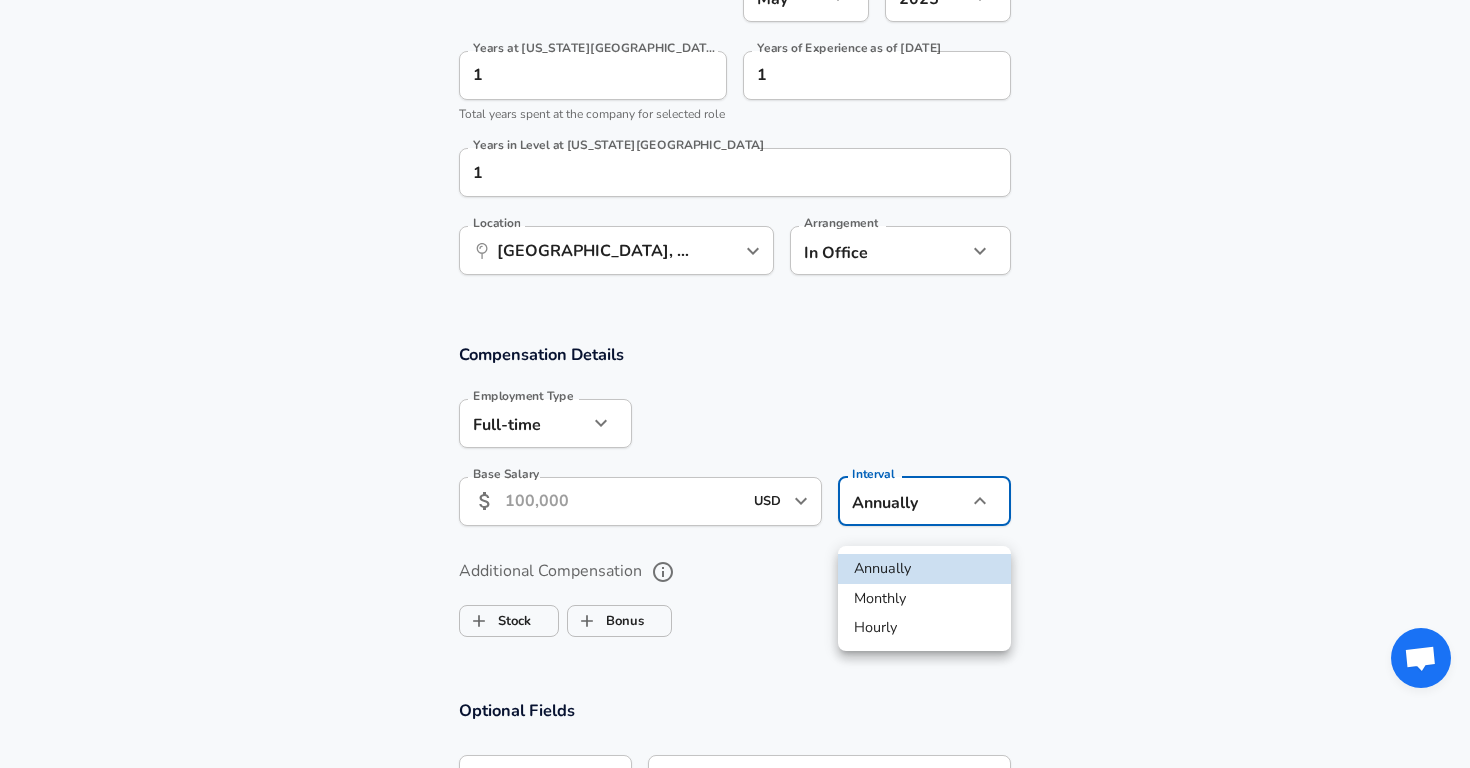 click on "Hourly" at bounding box center [924, 628] 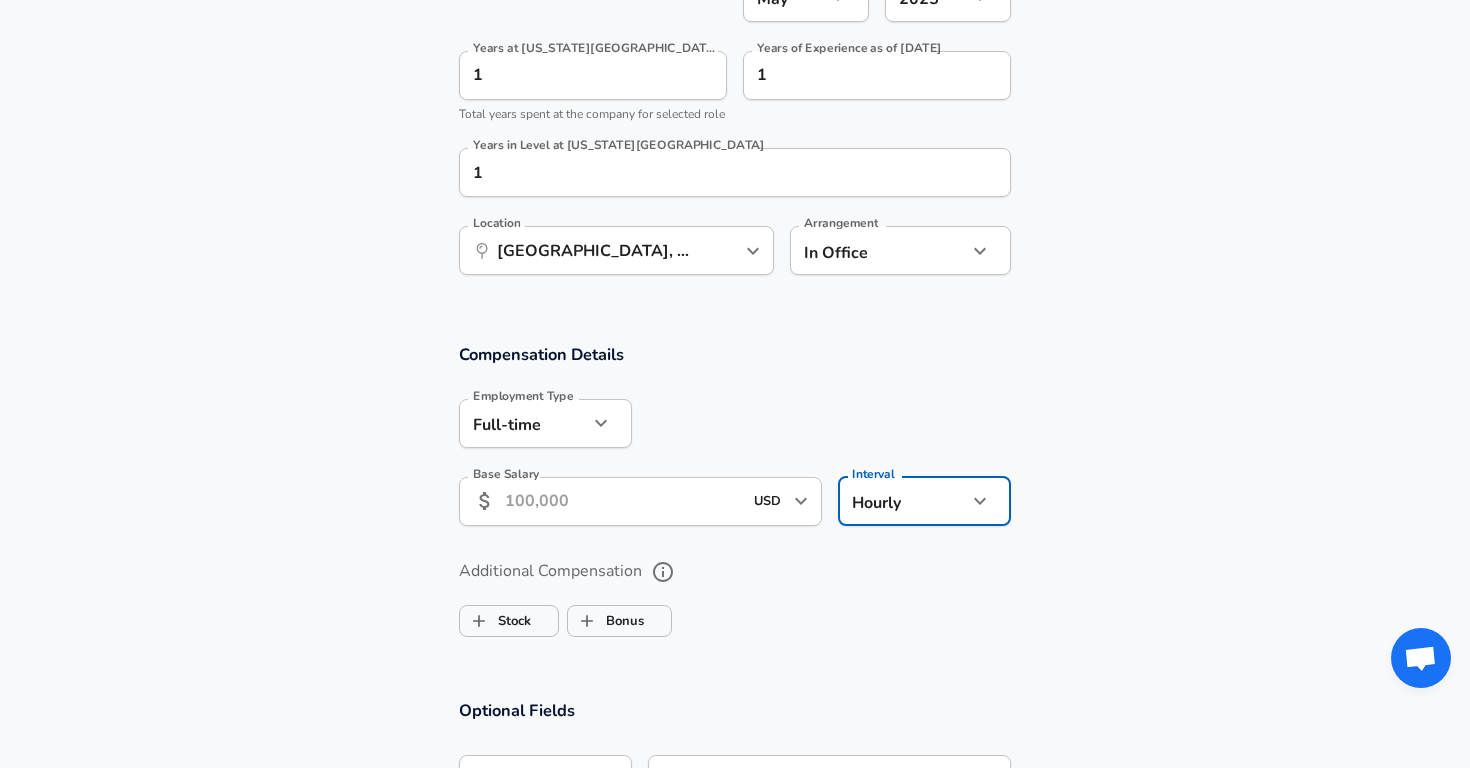 click on "Additional Compensation" at bounding box center [735, 572] 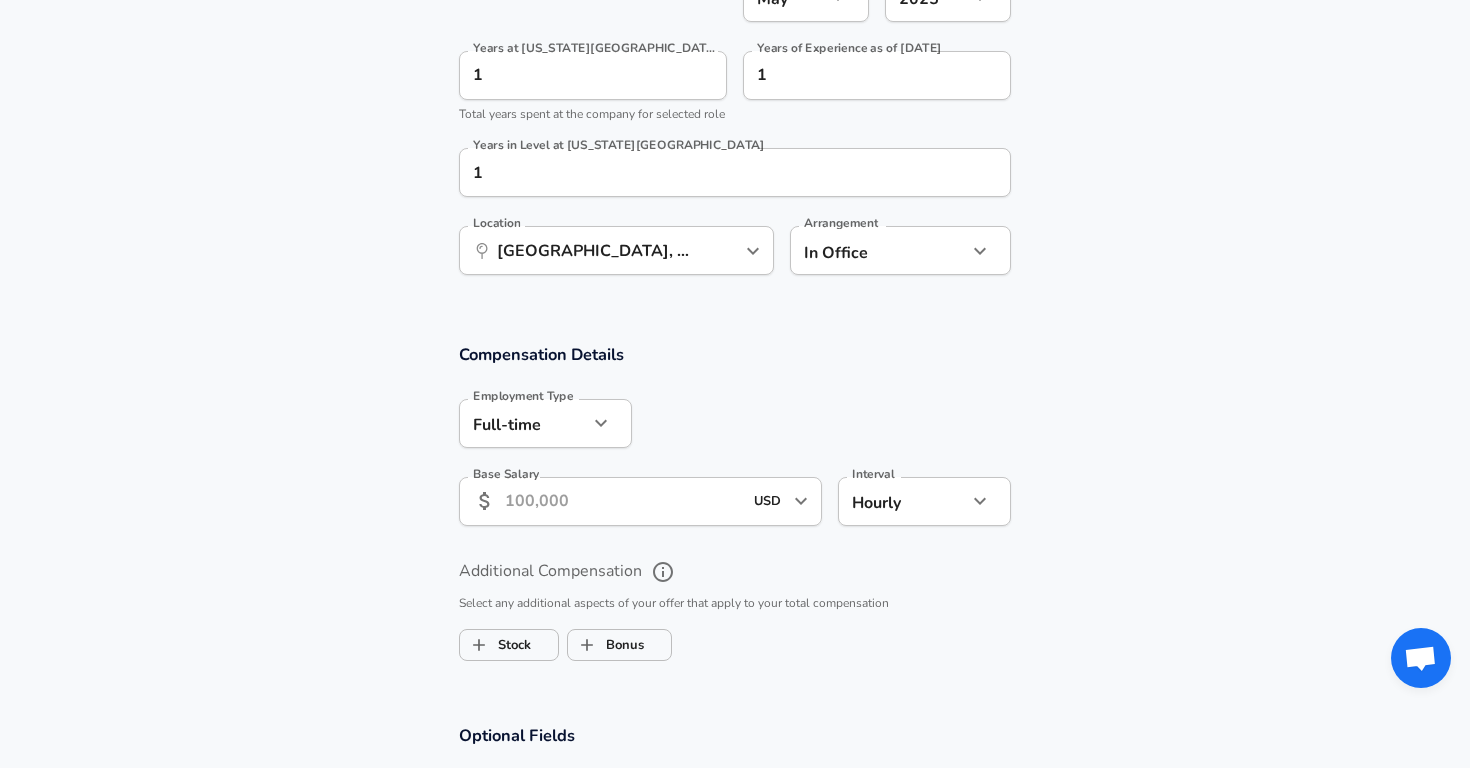 click on "Base Salary" at bounding box center (623, 501) 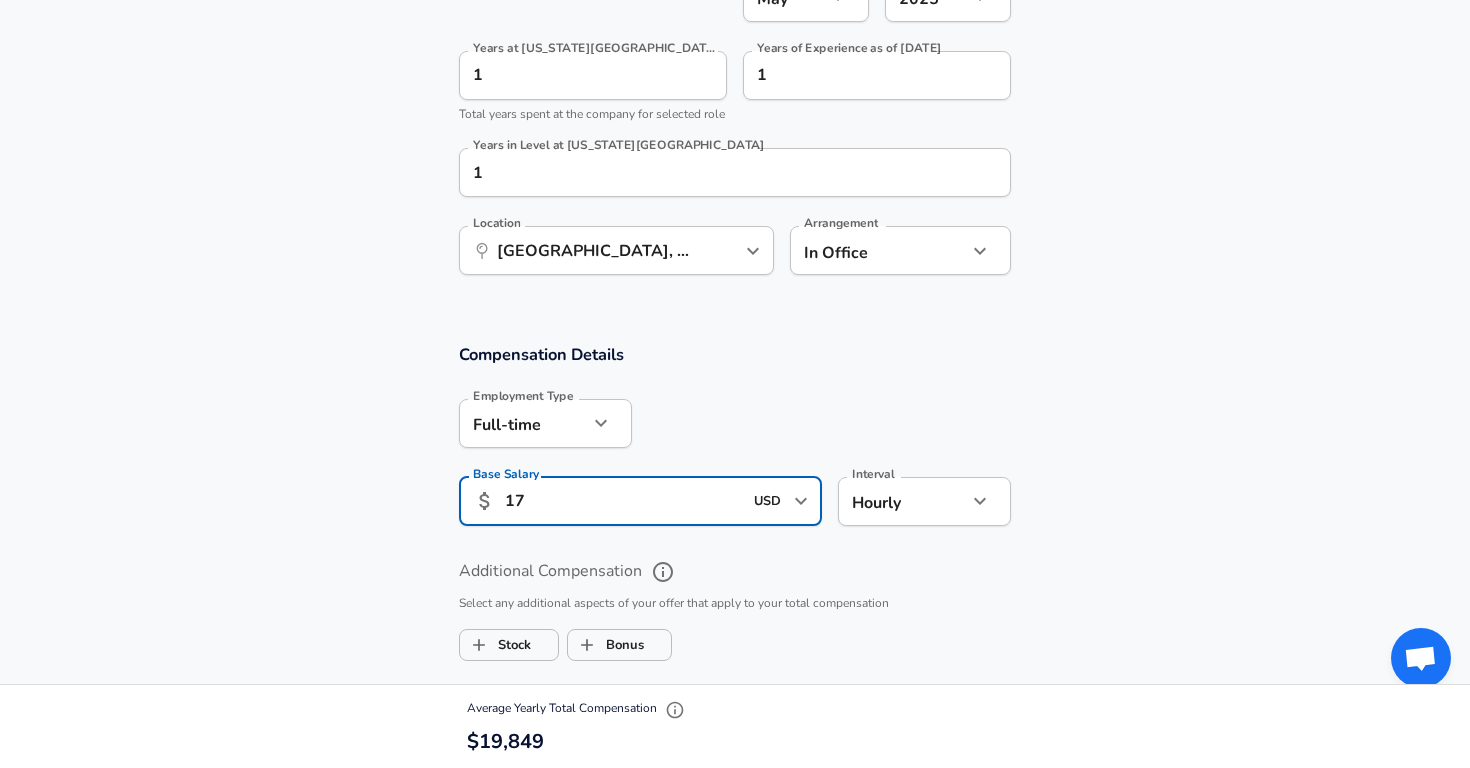 type on "17" 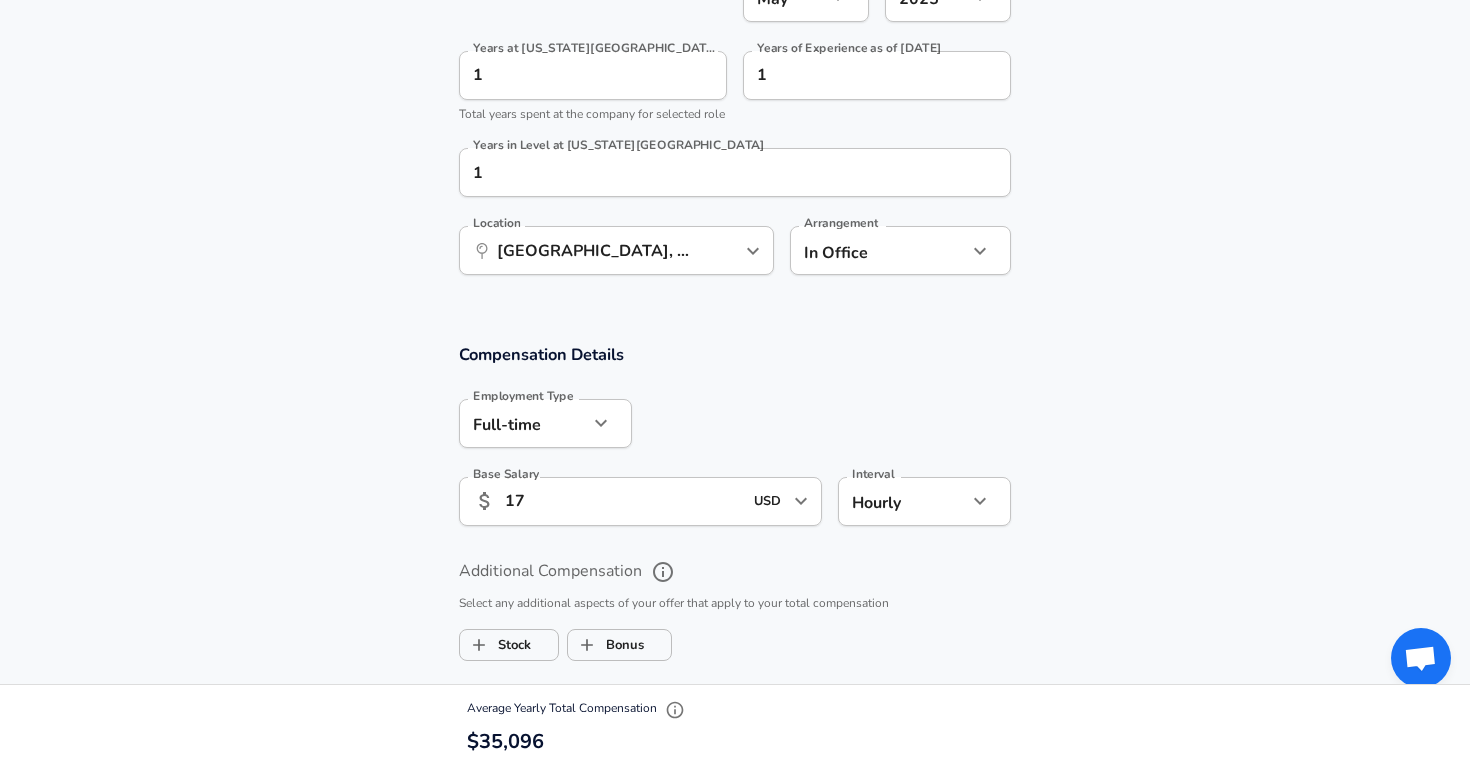 click on "Employment Type [DEMOGRAPHIC_DATA] full_time Employment Type" at bounding box center (537, 422) 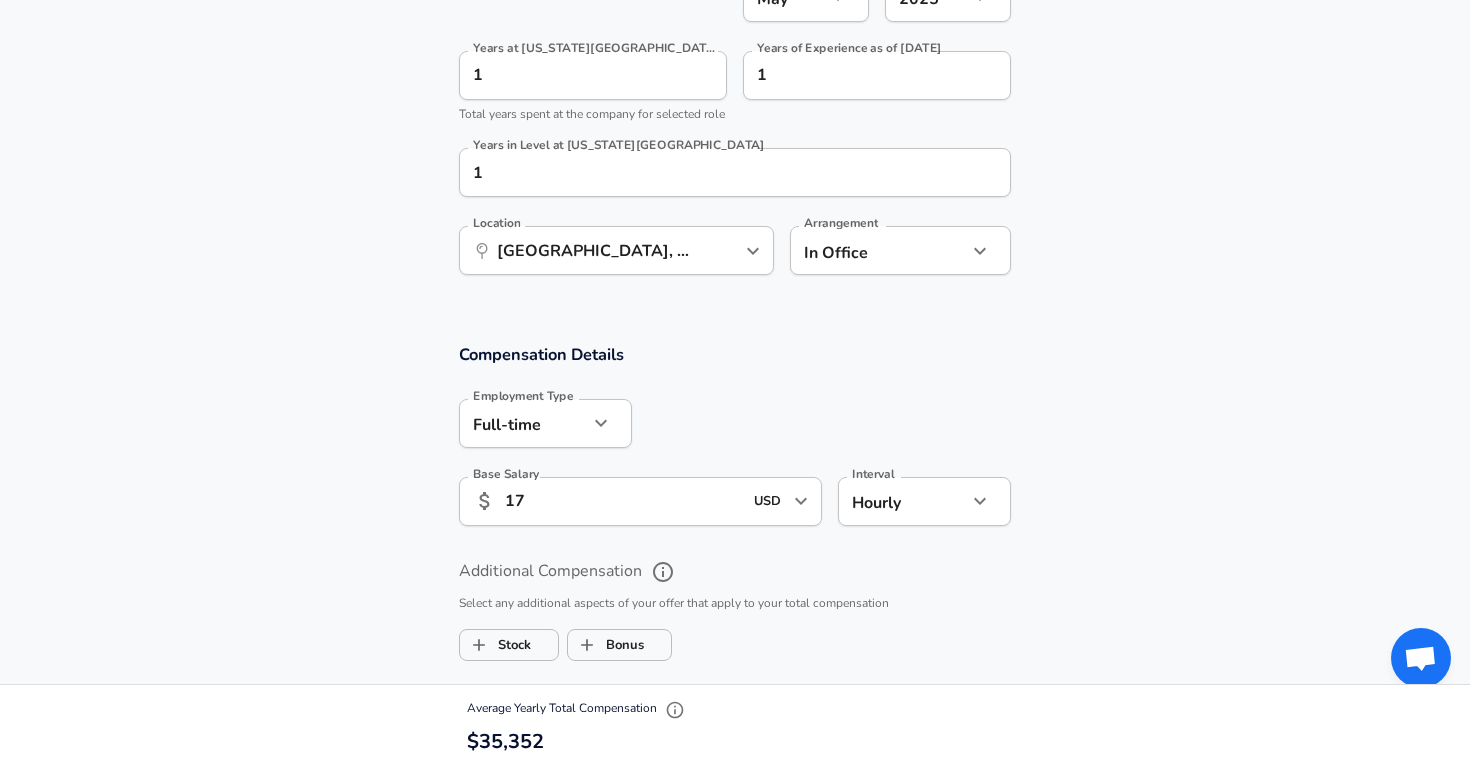 click on "Restart Add Your Salary Upload your offer letter   to verify your submission Enhance Privacy and Anonymity No Automatically hides specific fields until there are enough submissions to safely display the full details.   More Details Based on your submission and the data points that we have already collected, we will automatically hide and anonymize specific fields if there aren't enough data points to remain sufficiently anonymous. Company & Title Information   Enter the company you received your offer from Company [US_STATE] State University Company   Select the title that closest resembles your official title. This should be similar to the title that was present on your offer letter. Title Student Assistant Title   Select a job family that best fits your role. If you can't find one, select 'Other' to enter a custom job family Job Family Business Operations Job Family Specialization Specialization   Level L1 Level Work Experience and Location These compensation details are from the perspective of a: New Offer" at bounding box center [735, -712] 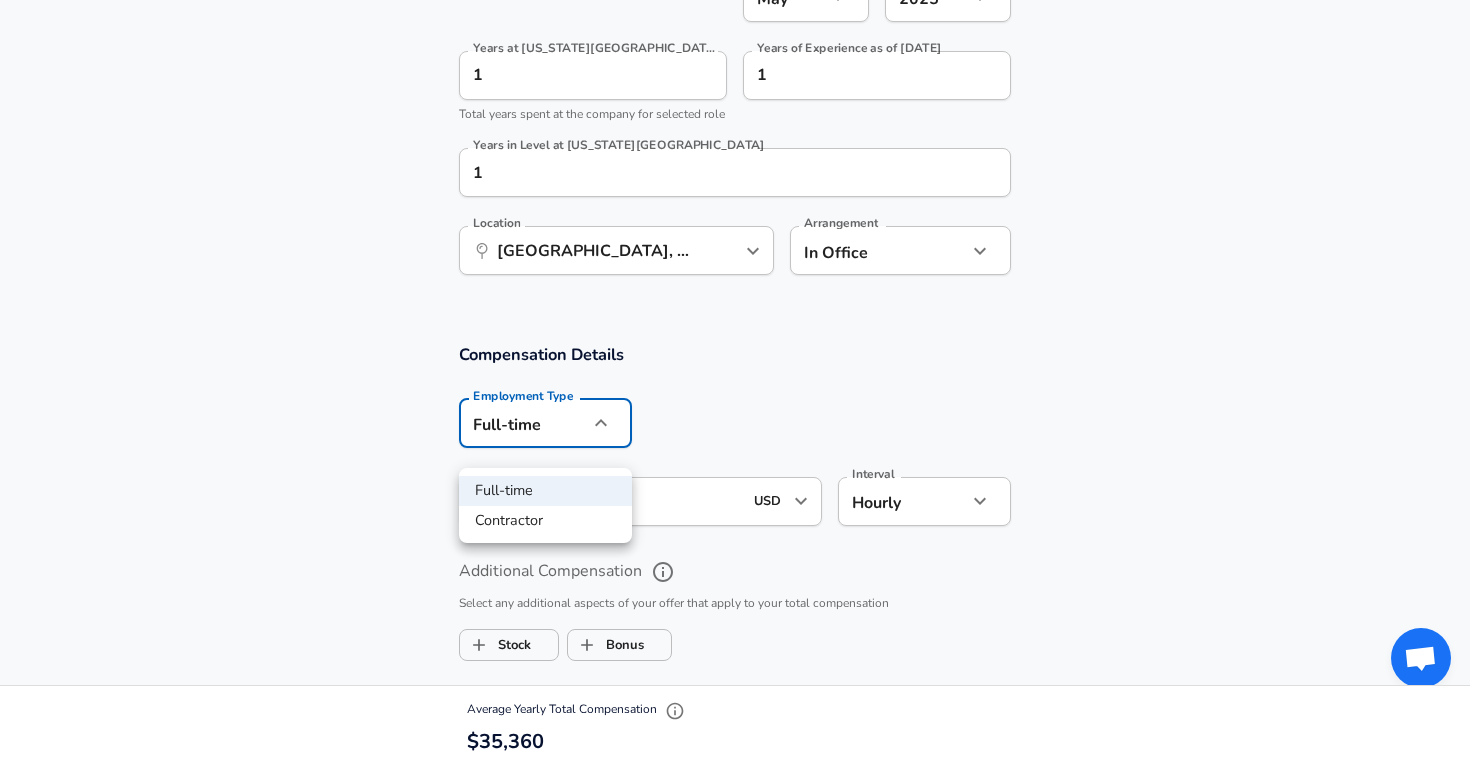 click at bounding box center [735, 384] 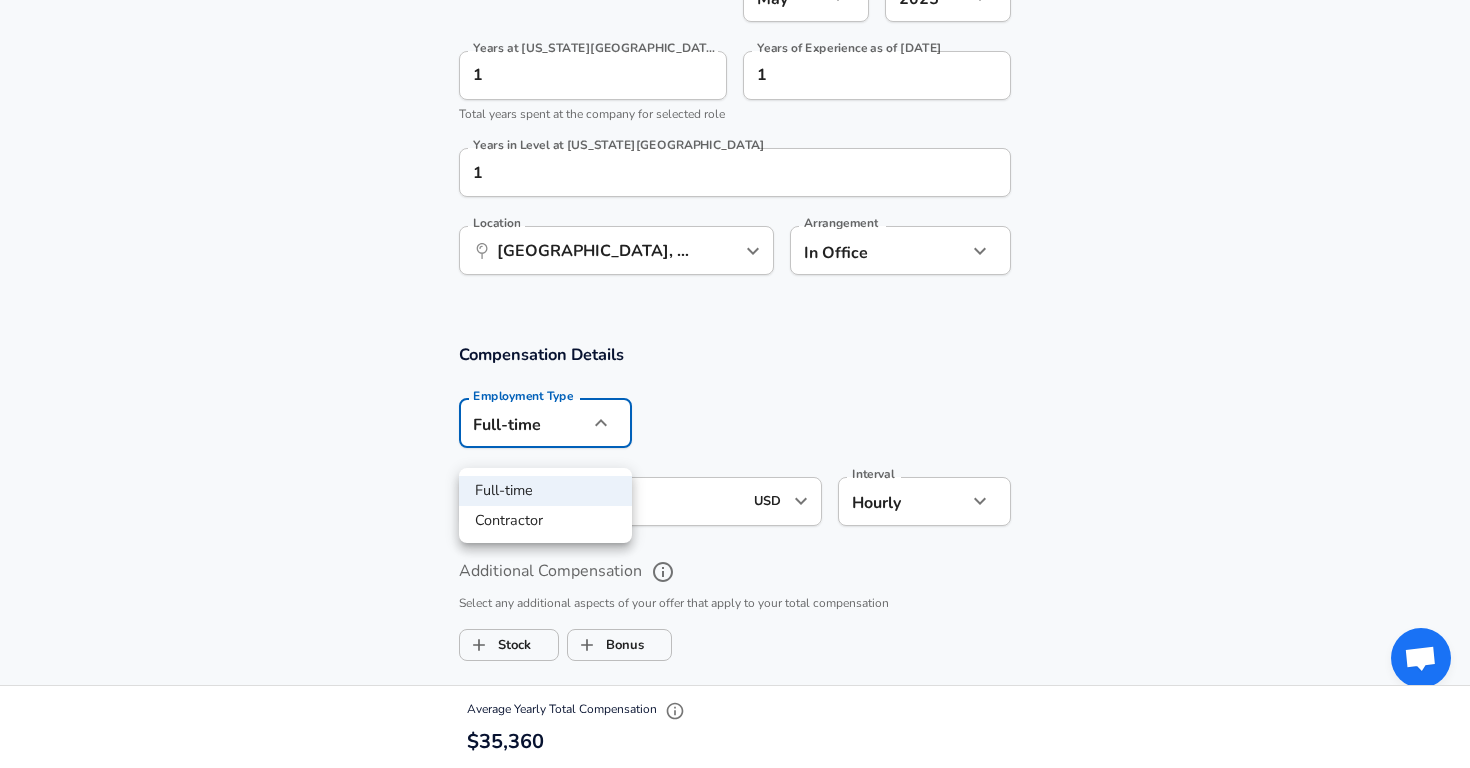 click on "Restart Add Your Salary Upload your offer letter   to verify your submission Enhance Privacy and Anonymity No Automatically hides specific fields until there are enough submissions to safely display the full details.   More Details Based on your submission and the data points that we have already collected, we will automatically hide and anonymize specific fields if there aren't enough data points to remain sufficiently anonymous. Company & Title Information   Enter the company you received your offer from Company [US_STATE] State University Company   Select the title that closest resembles your official title. This should be similar to the title that was present on your offer letter. Title Student Assistant Title   Select a job family that best fits your role. If you can't find one, select 'Other' to enter a custom job family Job Family Business Operations Job Family Specialization Specialization   Level L1 Level Work Experience and Location These compensation details are from the perspective of a: New Offer" at bounding box center (735, -712) 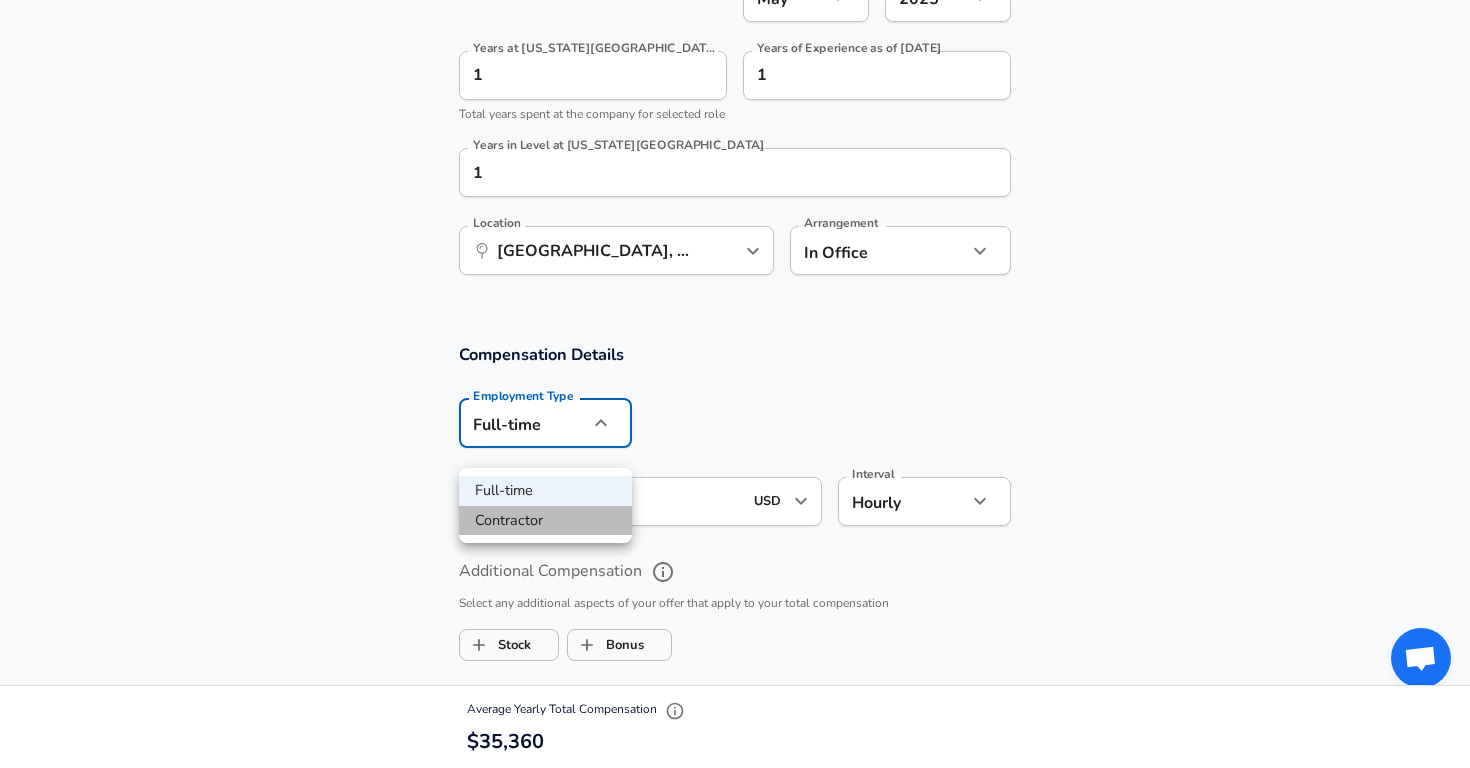 click on "Contractor" at bounding box center (545, 521) 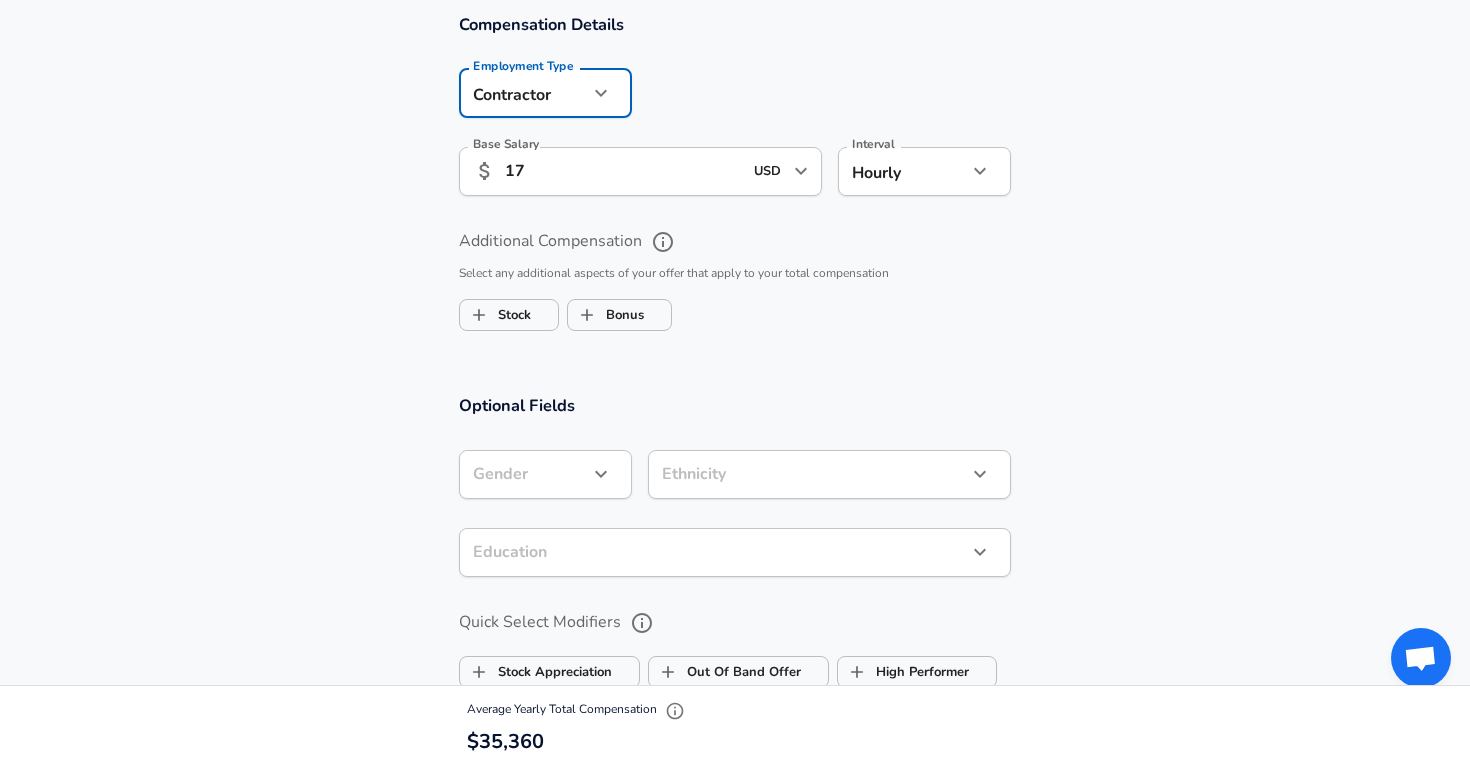 scroll, scrollTop: 1421, scrollLeft: 0, axis: vertical 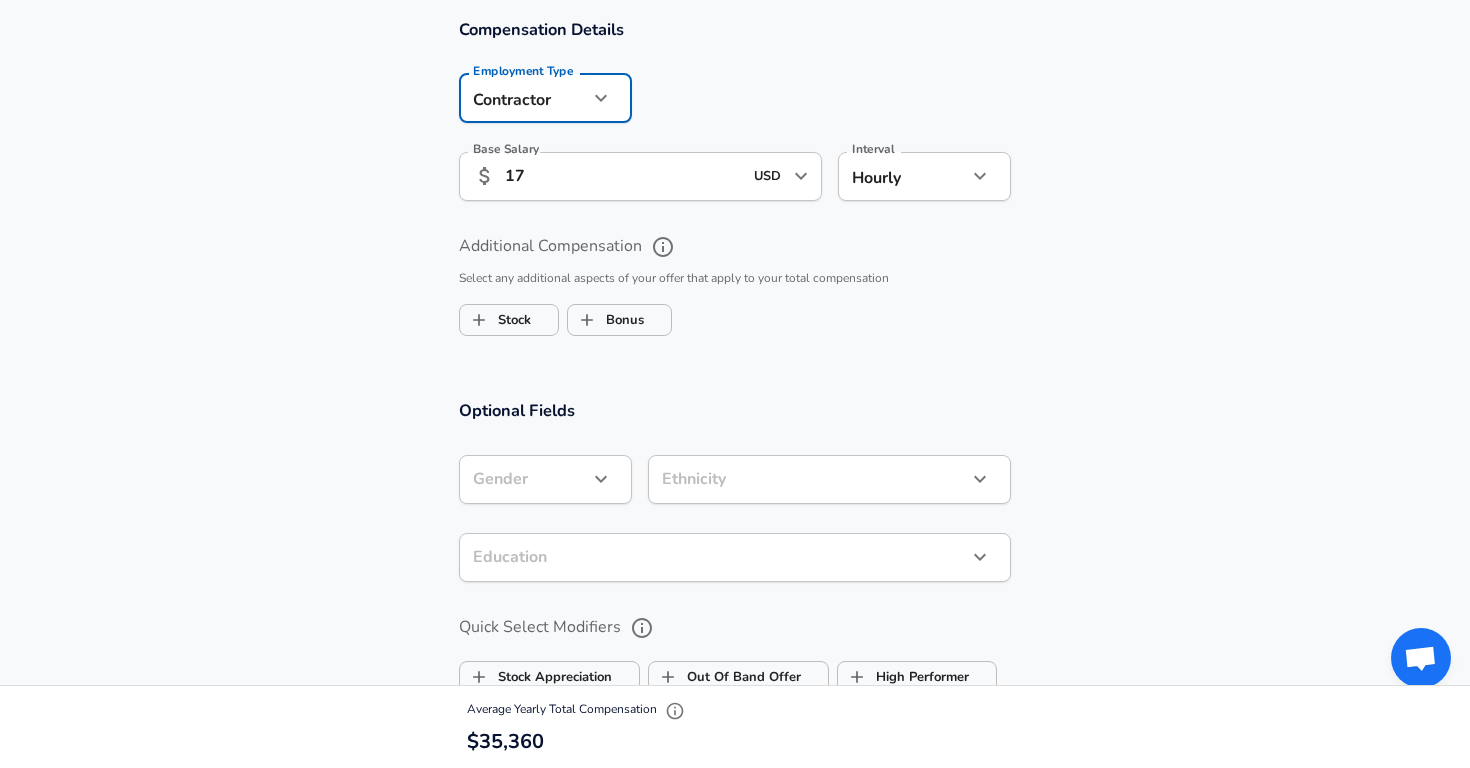 click on "Interval Hourly hourly Interval" at bounding box center (916, 175) 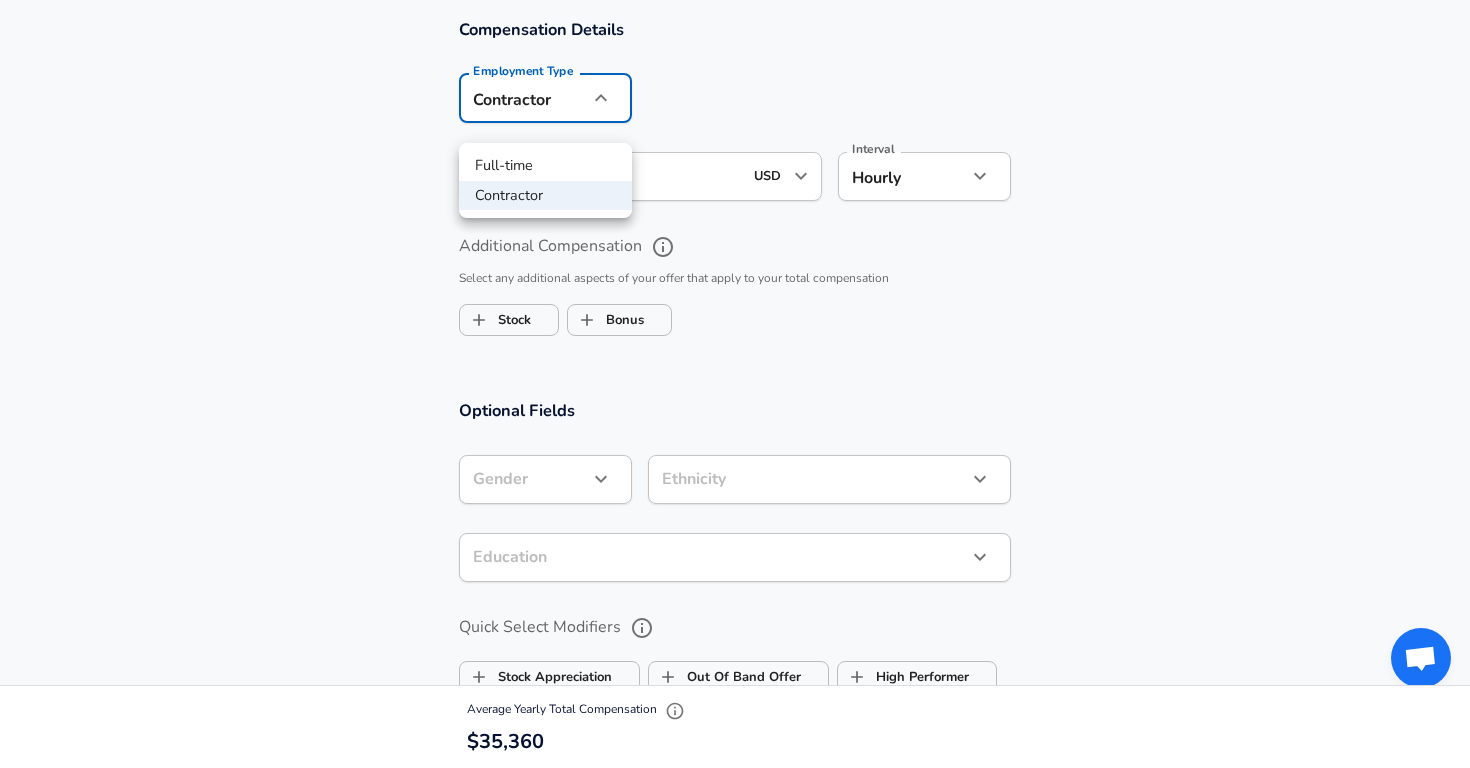 click on "Restart Add Your Salary Upload your offer letter   to verify your submission Enhance Privacy and Anonymity No Automatically hides specific fields until there are enough submissions to safely display the full details.   More Details Based on your submission and the data points that we have already collected, we will automatically hide and anonymize specific fields if there aren't enough data points to remain sufficiently anonymous. Company & Title Information   Enter the company you received your offer from Company [US_STATE] State University Company   Select the title that closest resembles your official title. This should be similar to the title that was present on your offer letter. Title Student Assistant Title   Select a job family that best fits your role. If you can't find one, select 'Other' to enter a custom job family Job Family Business Operations Job Family Specialization Specialization   Level L1 Level Work Experience and Location These compensation details are from the perspective of a: New Offer" at bounding box center (735, -1037) 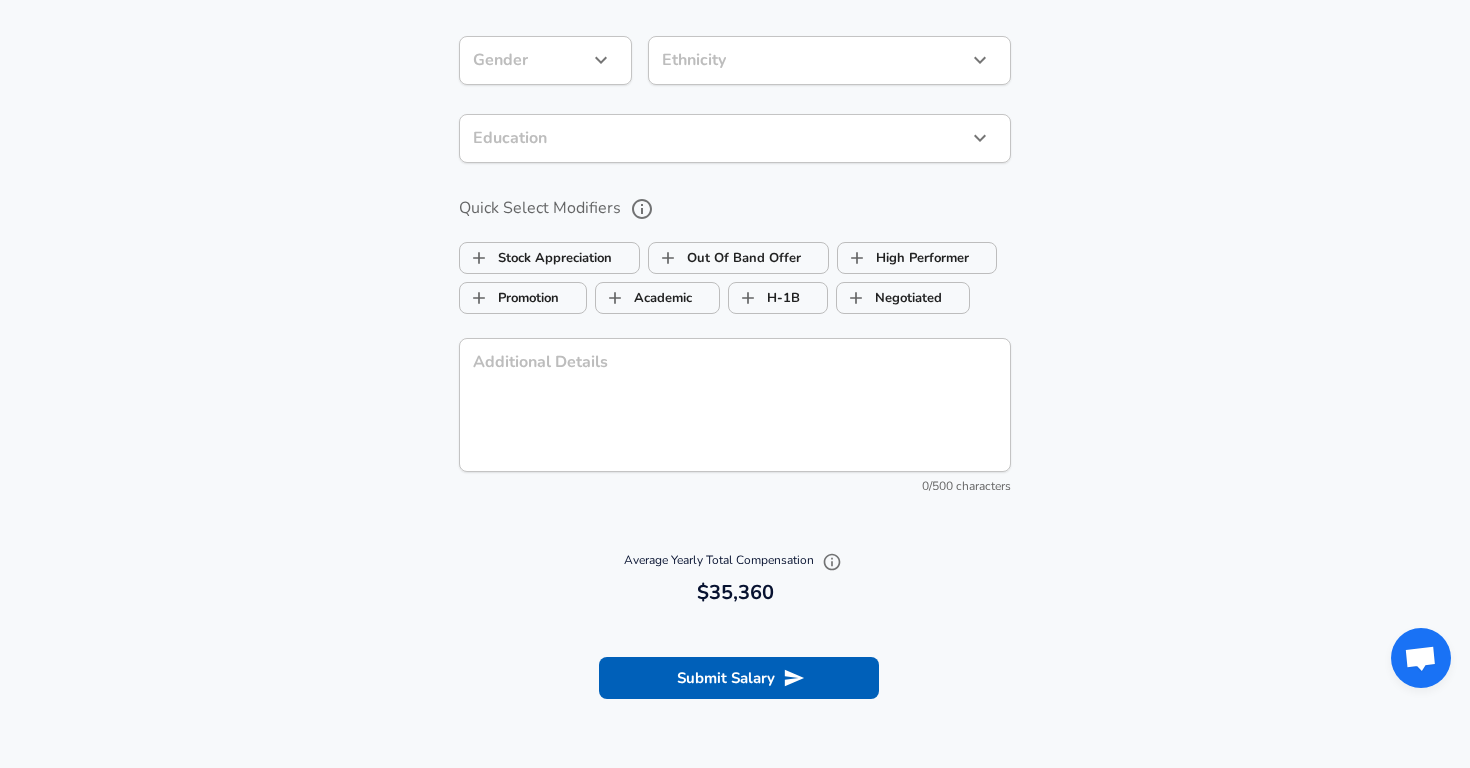 scroll, scrollTop: 1841, scrollLeft: 0, axis: vertical 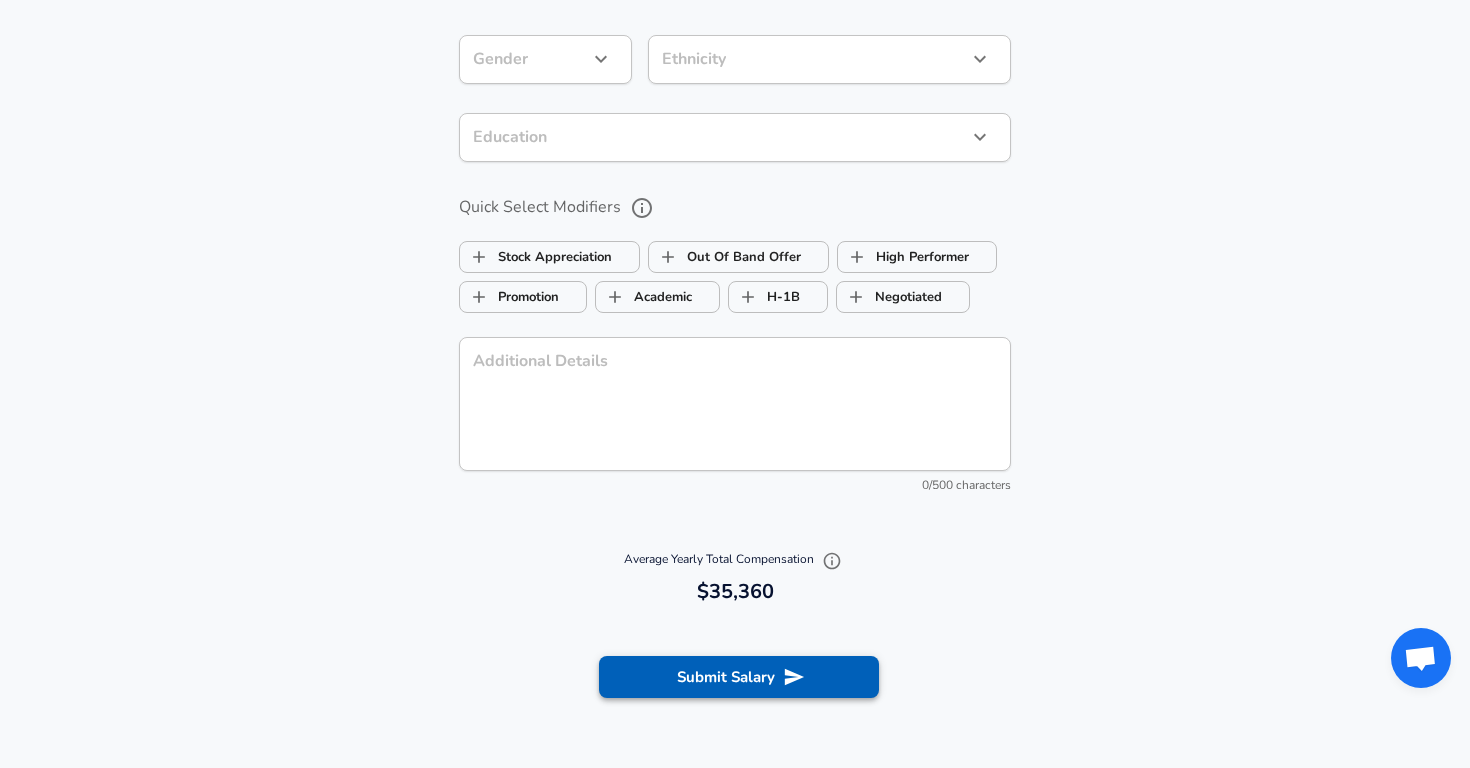 click on "Submit Salary" at bounding box center [739, 677] 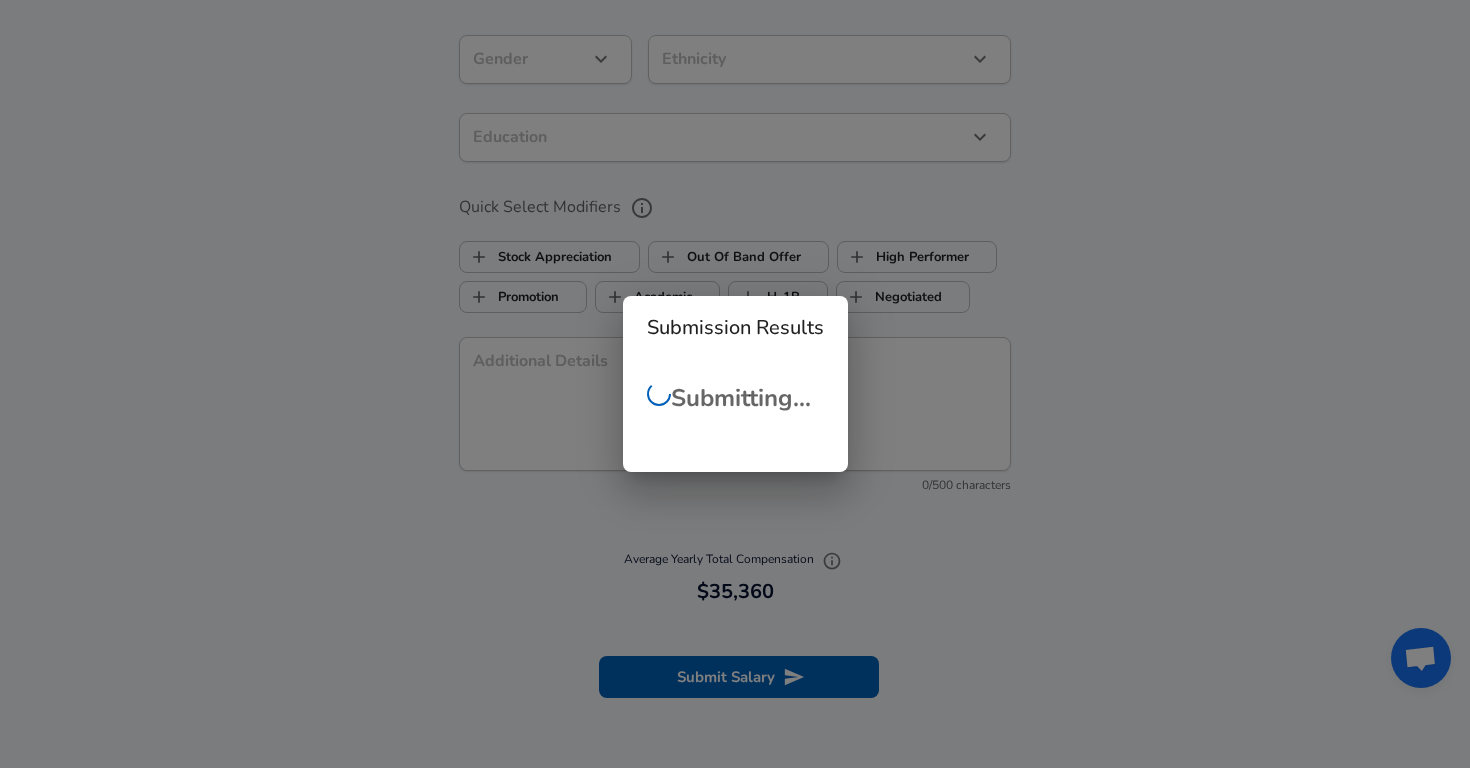 scroll, scrollTop: 363, scrollLeft: 0, axis: vertical 